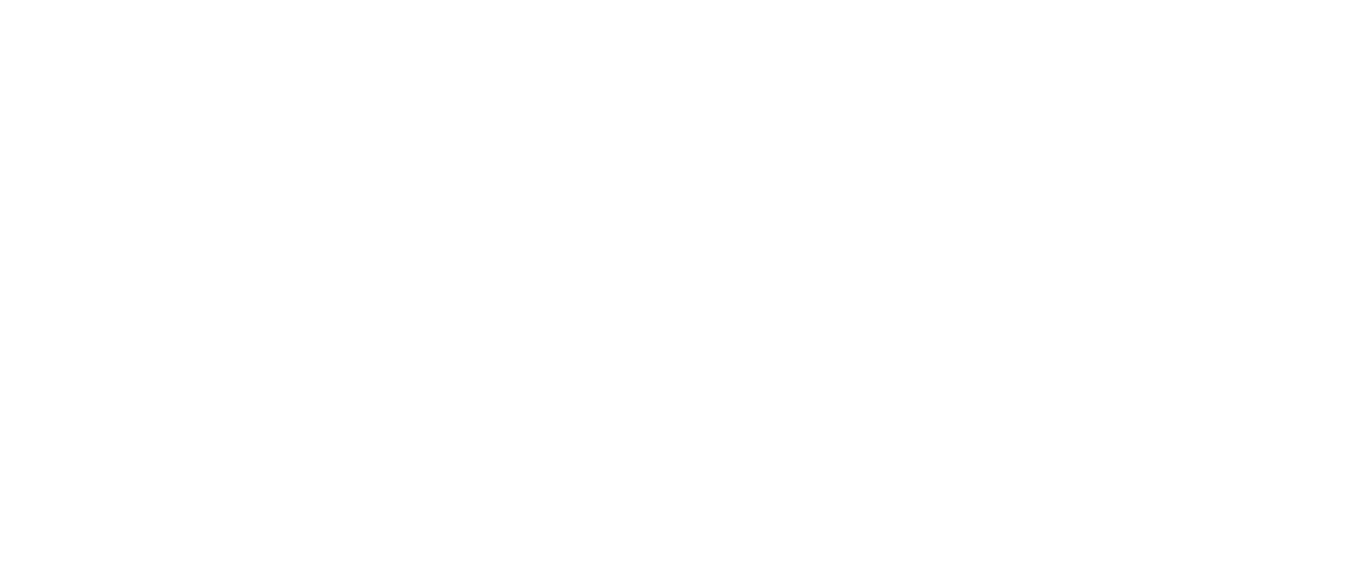 scroll, scrollTop: 0, scrollLeft: 0, axis: both 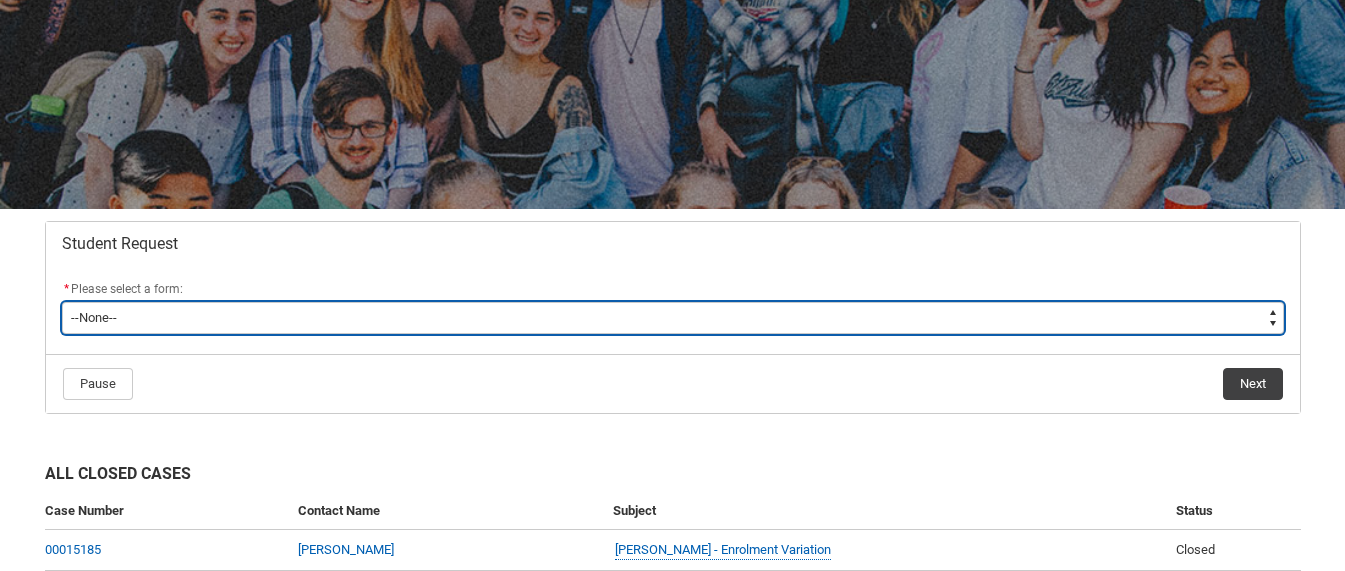 click on "--None-- Academic Transcript Application to Appeal Assignment Extension Course Credit / RPL Course Transfer Deferral / Leave of Absence Enrolment Variation Grievance Reasonable Adjustment Return to Study Application Special Consideration Tuition Fee Refund Withdraw & Cancel Enrolment General Enquiry FEE-HELP Exemption Form Financial Hardship Program" at bounding box center [673, 318] 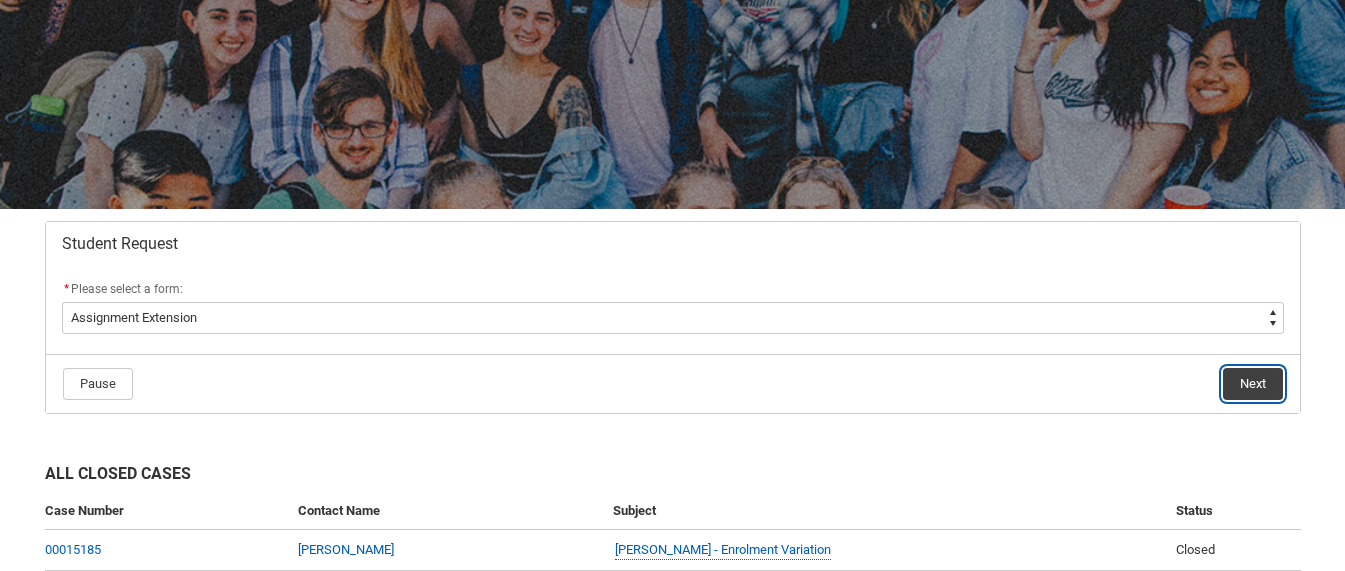 click on "Next" 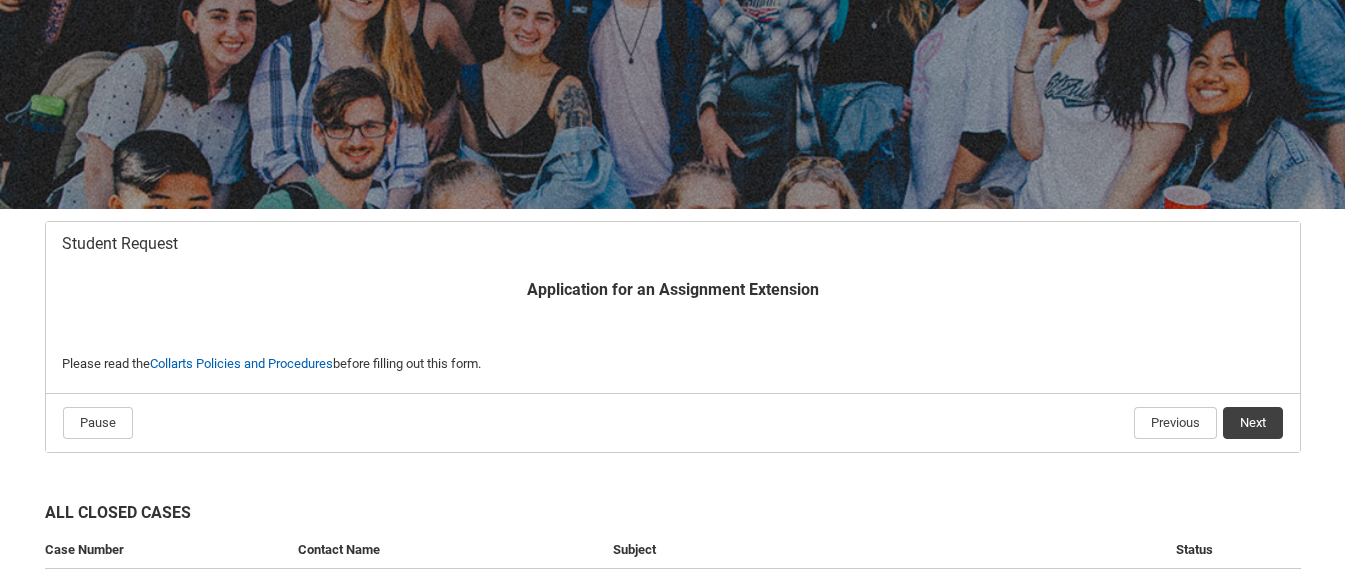 scroll, scrollTop: 213, scrollLeft: 0, axis: vertical 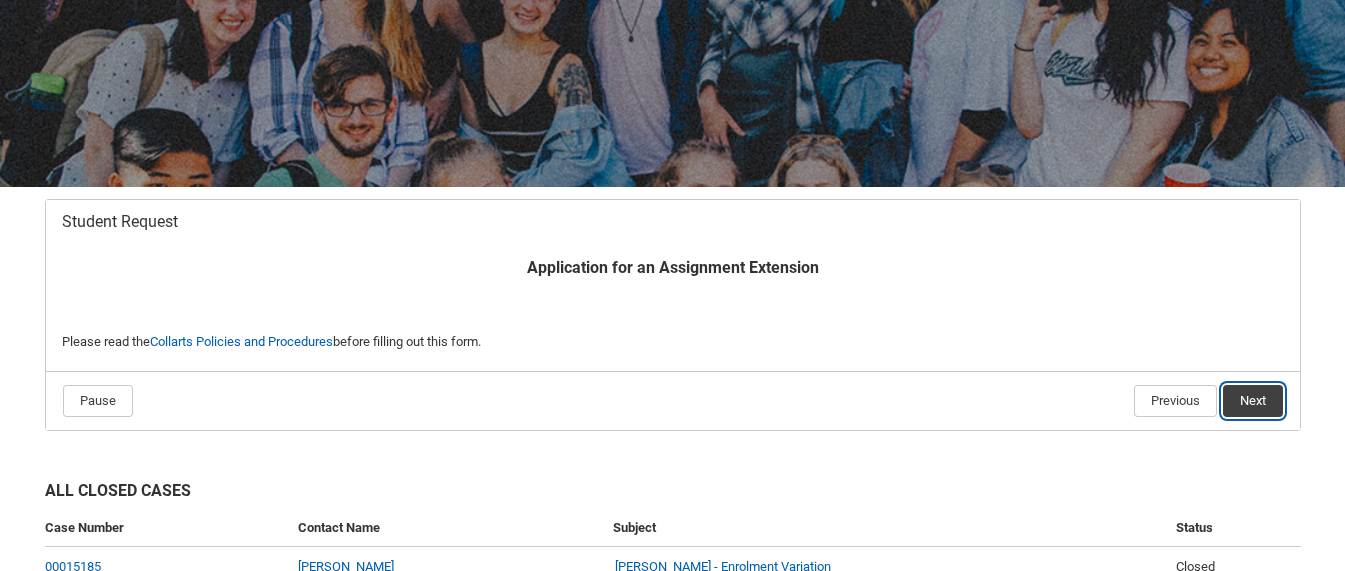 click on "Next" 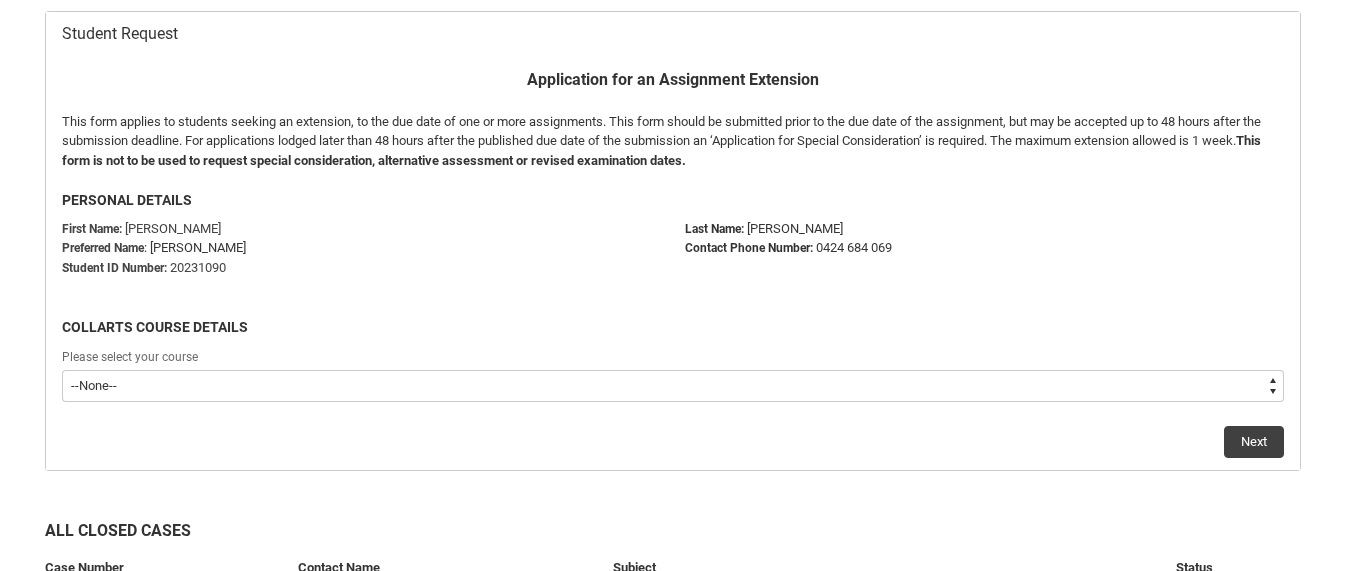 scroll, scrollTop: 420, scrollLeft: 0, axis: vertical 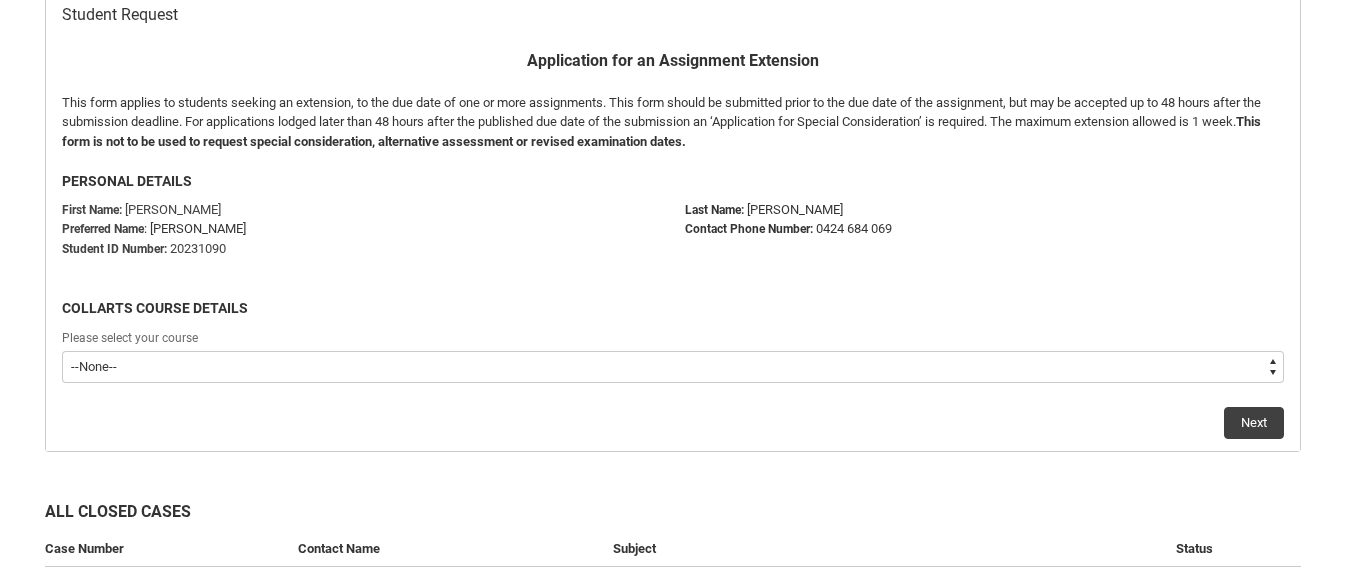 click on "--None-- Bachelor of Applied Business (Entertainment Management) V2" at bounding box center [673, 367] 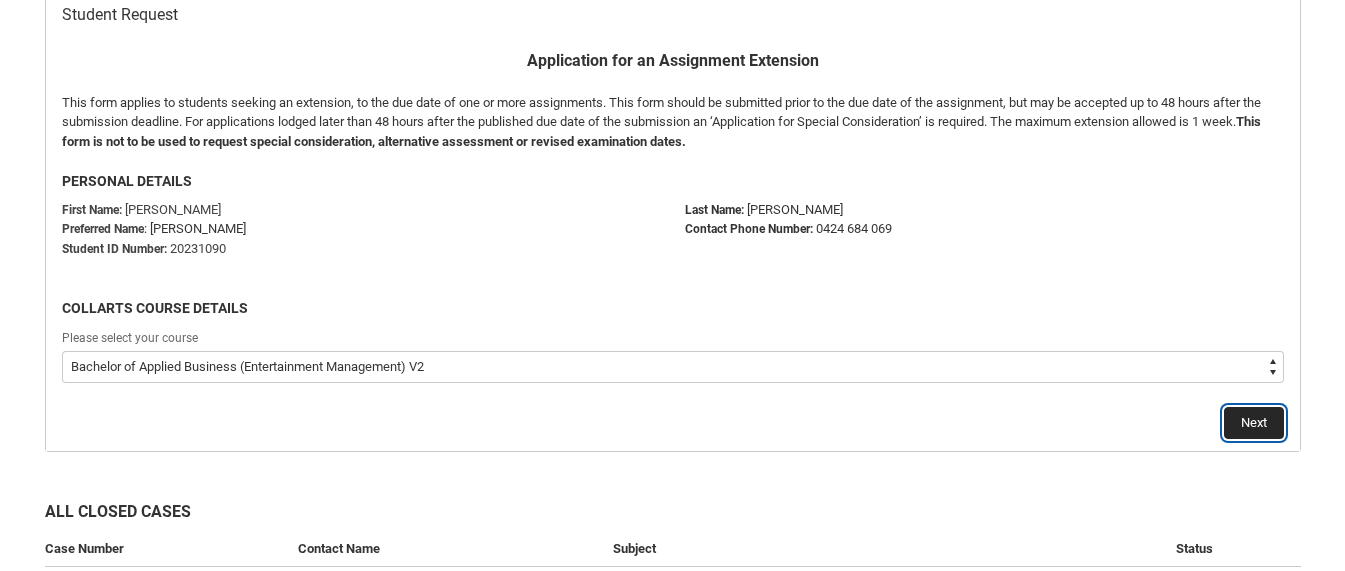 click on "Next" 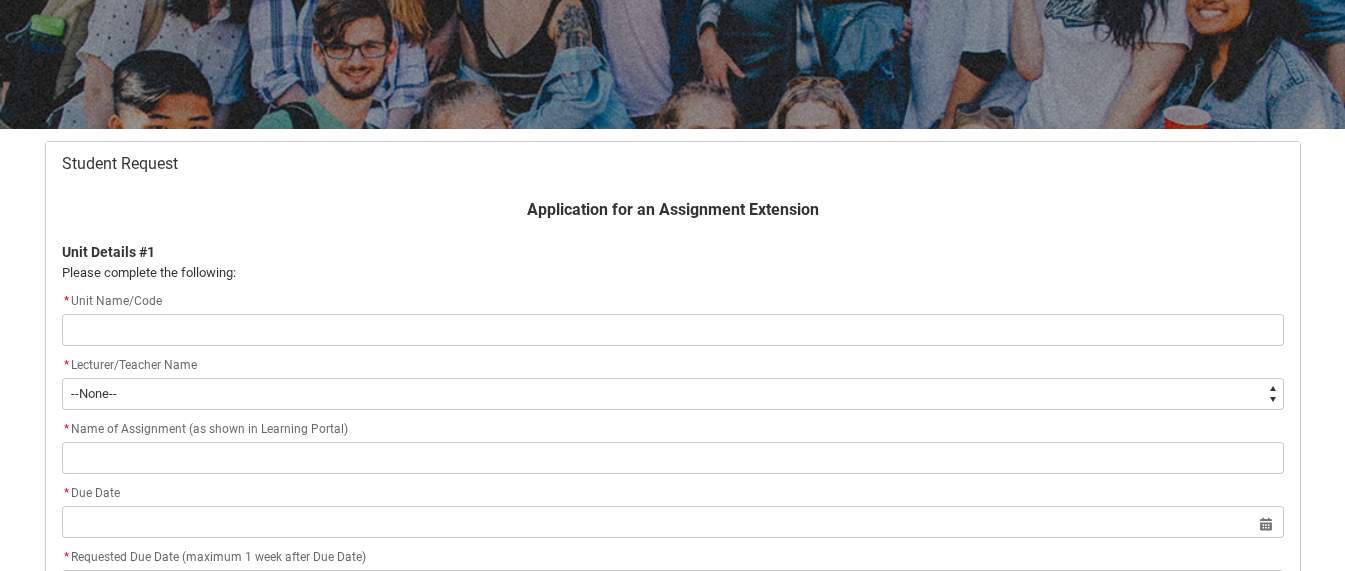 scroll, scrollTop: 287, scrollLeft: 0, axis: vertical 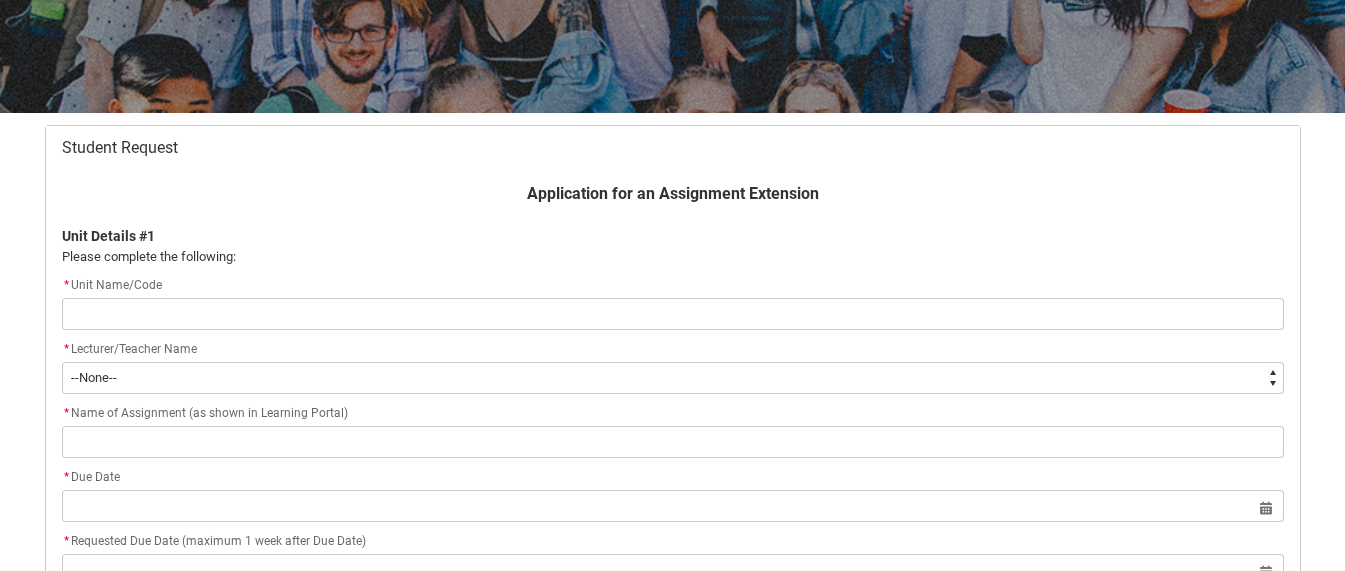 click at bounding box center (673, 314) 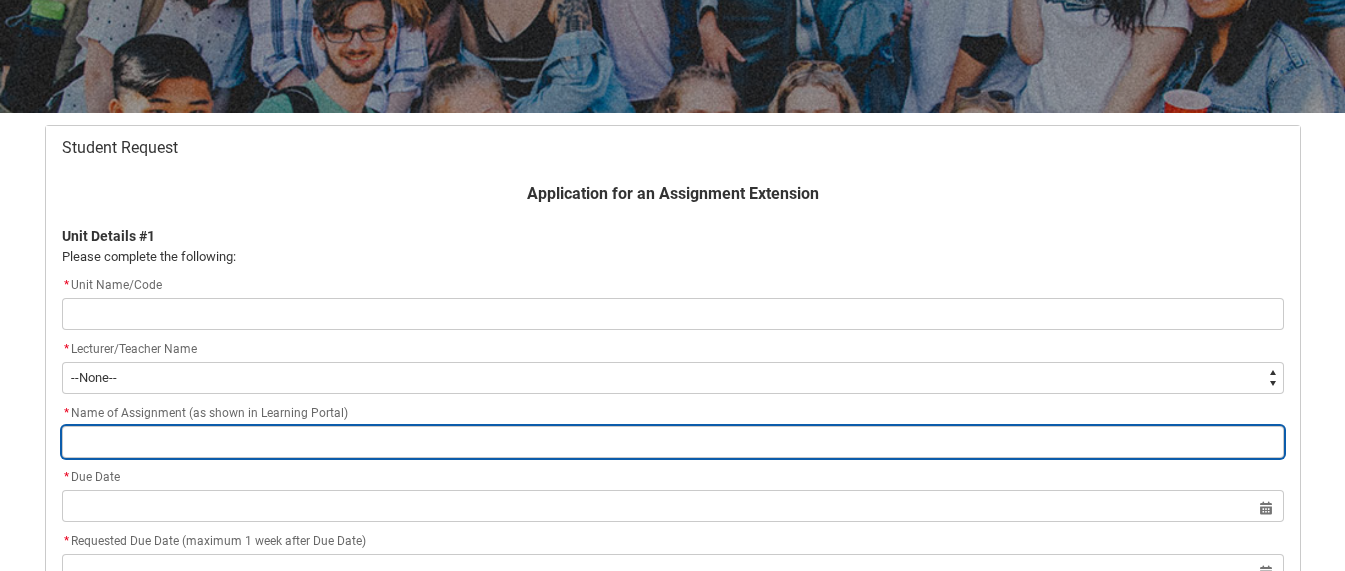 click on "* Name of Assignment (as shown in Learning Portal)" 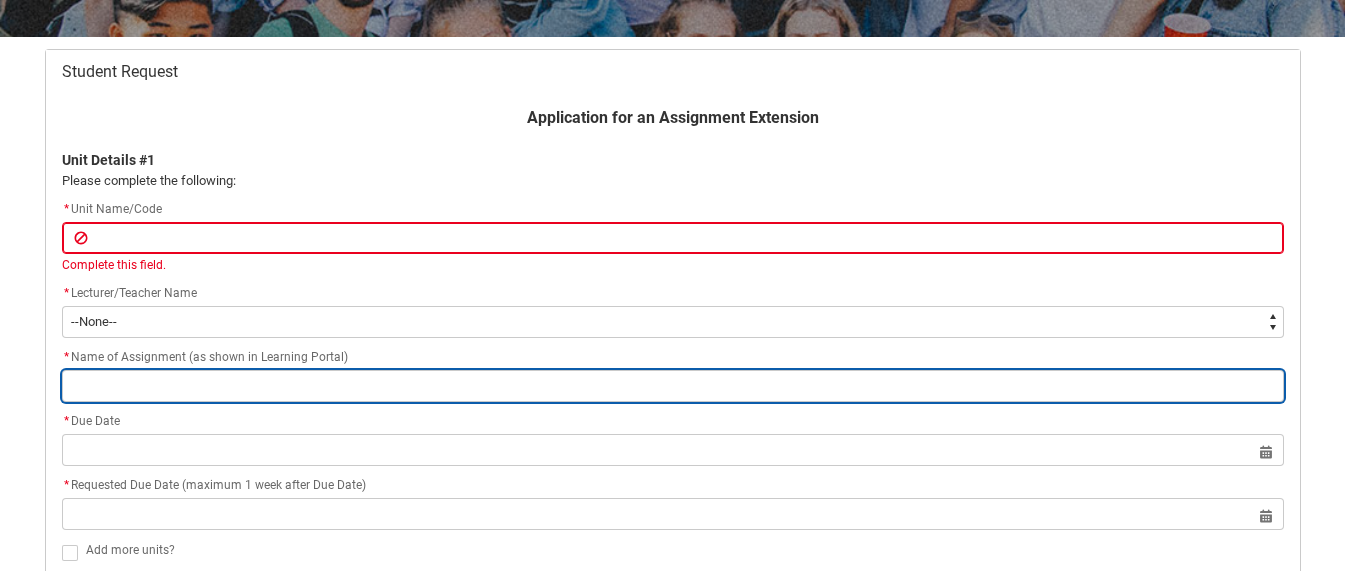 scroll, scrollTop: 365, scrollLeft: 0, axis: vertical 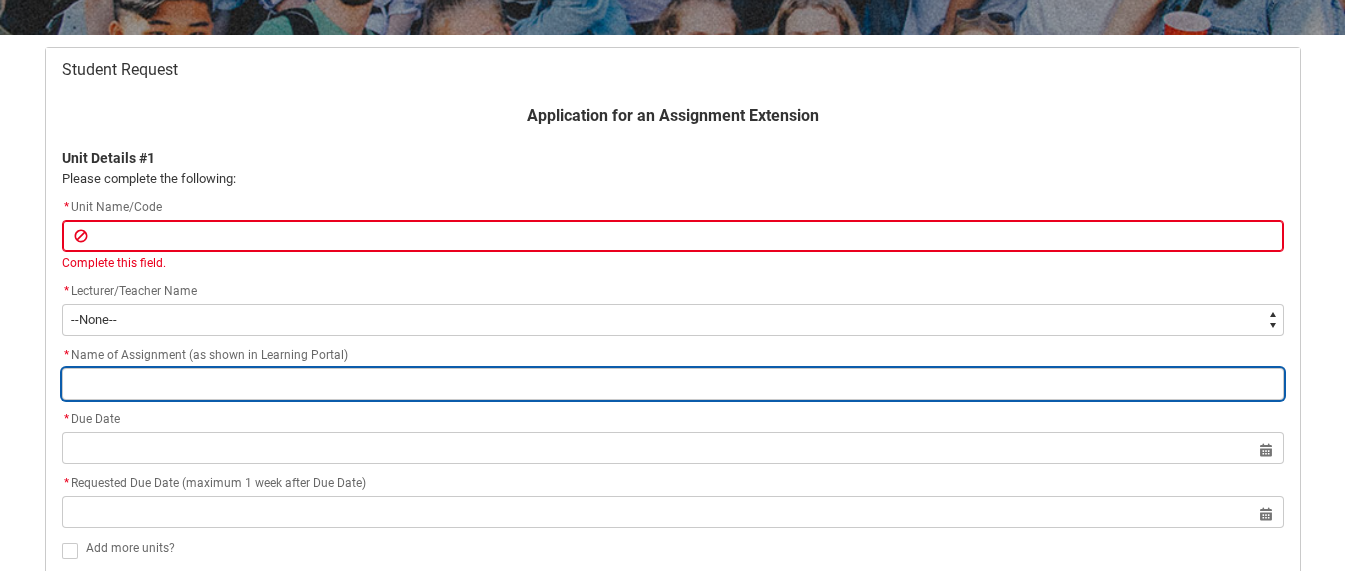 paste on "Portfolio of Collaborative Creative Experiments and Annotated Bibliography – Part 1" 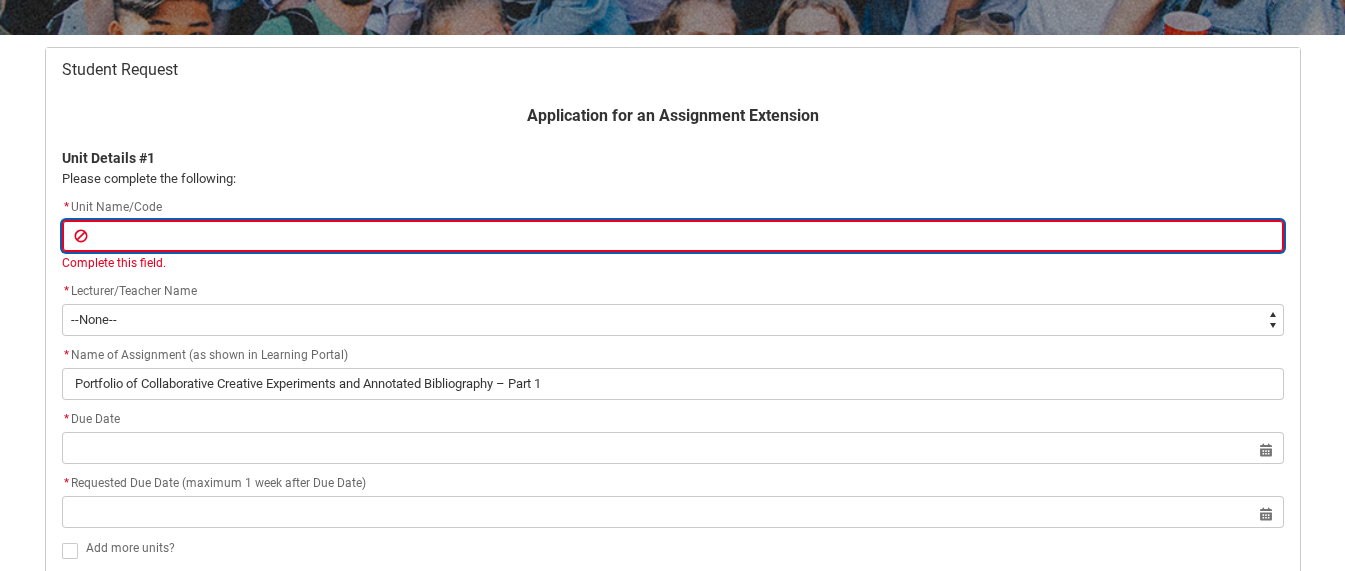 click at bounding box center [673, 236] 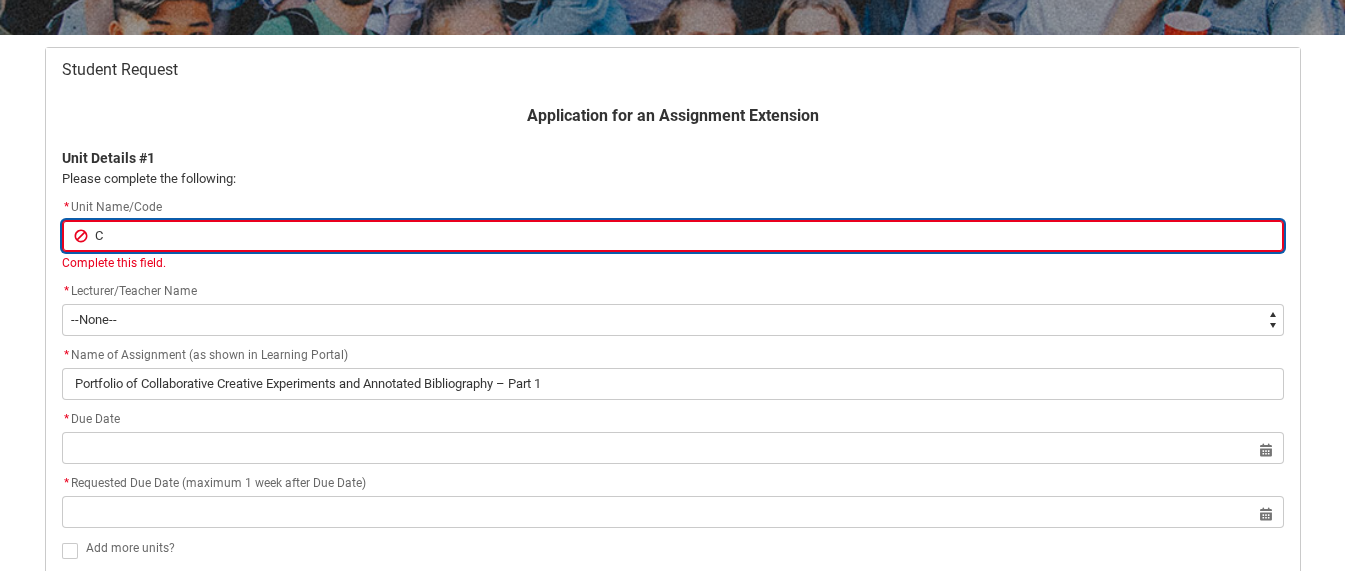 type on "CR" 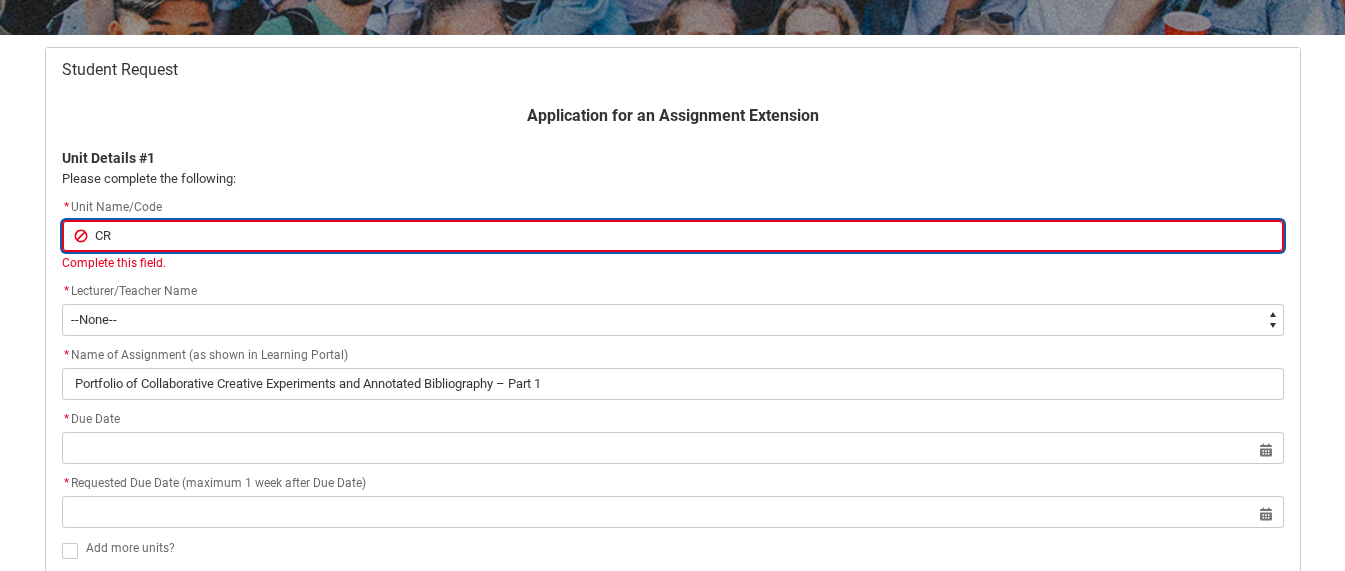 type on "CRF" 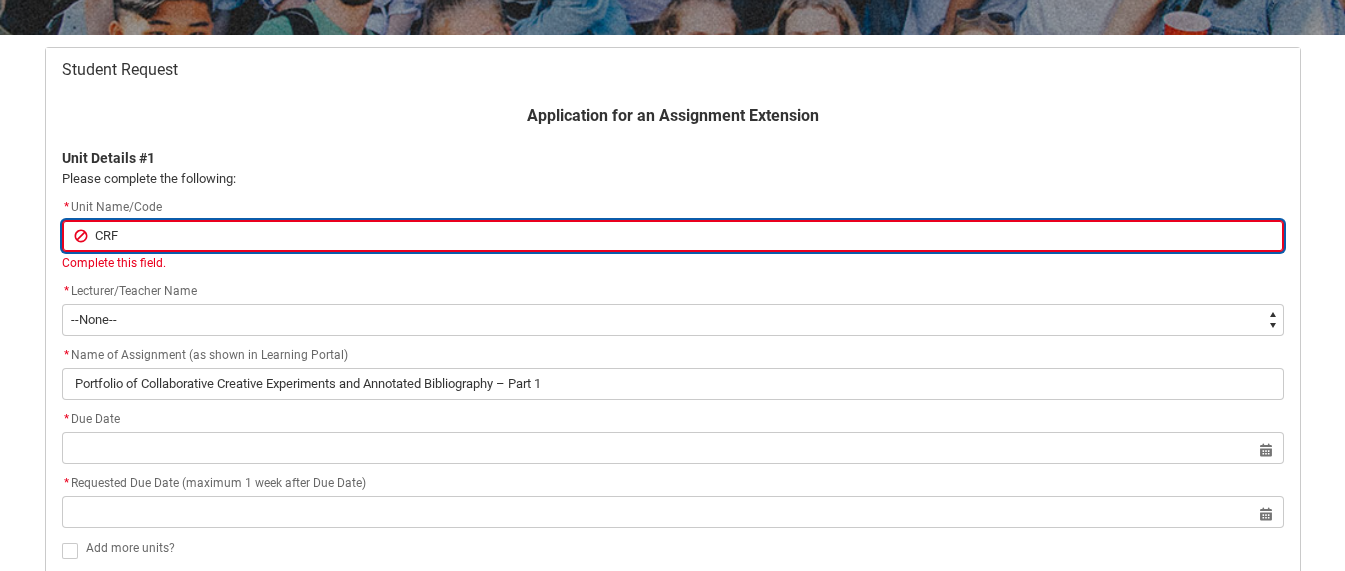type on "CRFI" 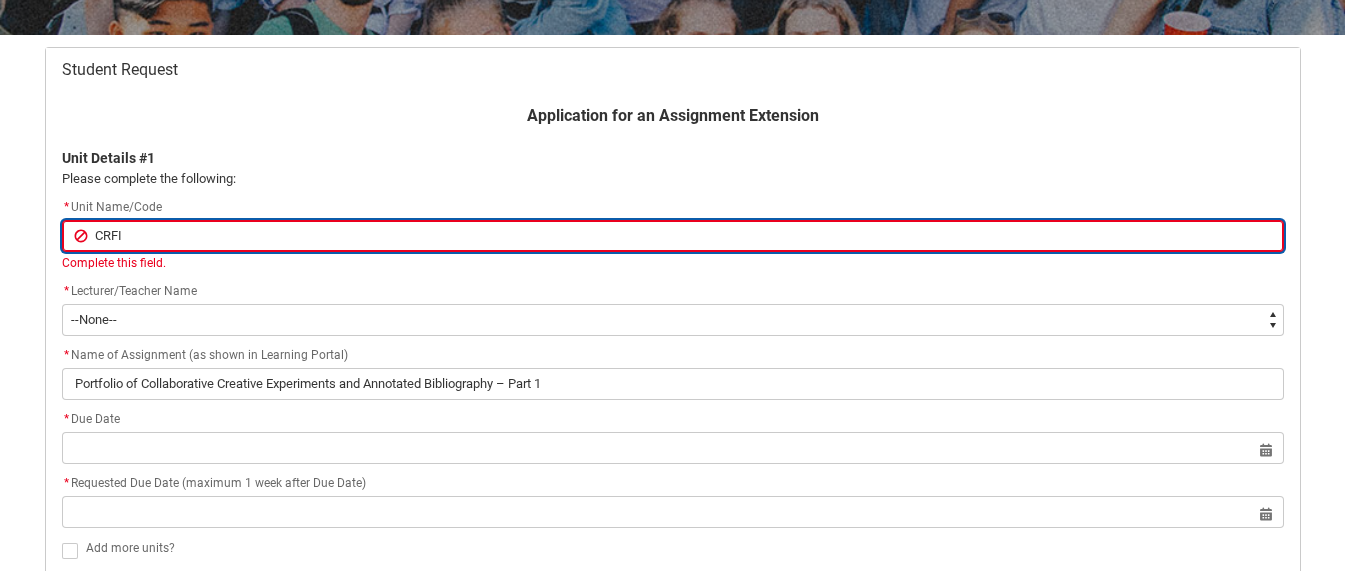 type on "CRFIF" 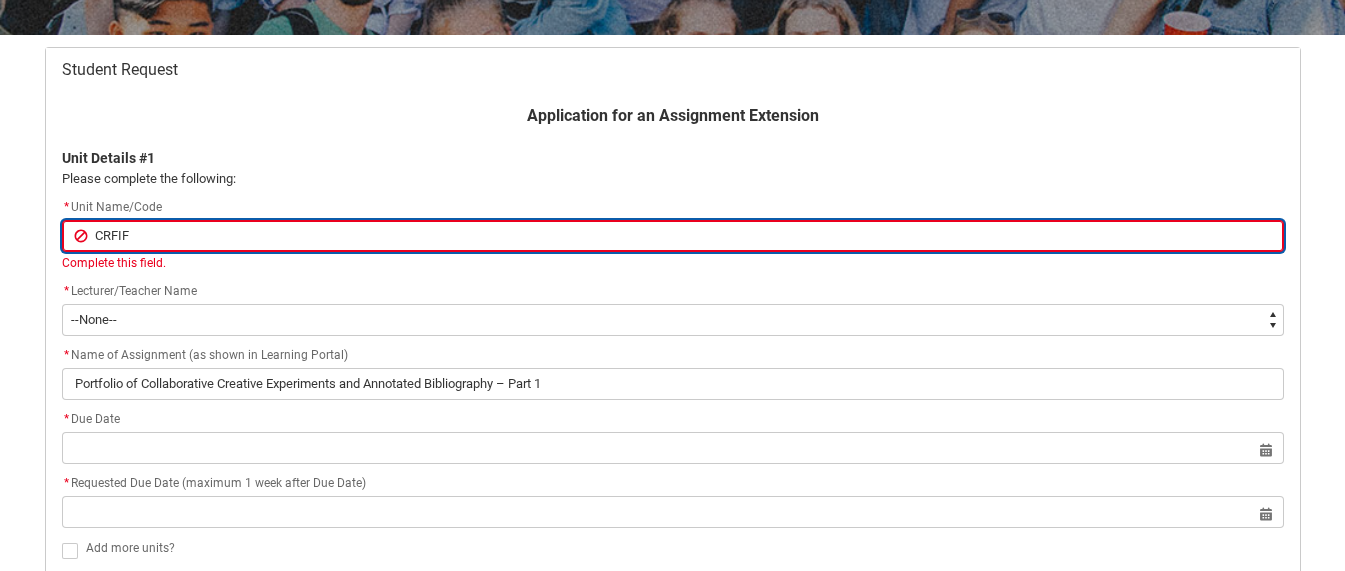 type on "CRFIFO" 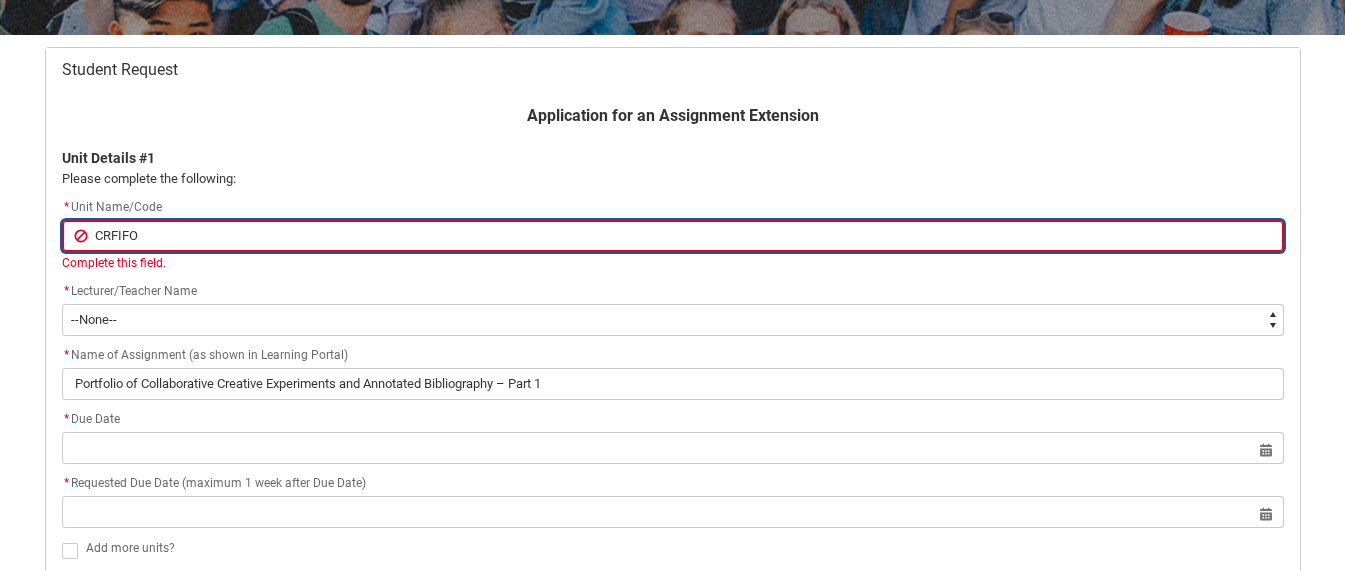 type on "CRFIFOS" 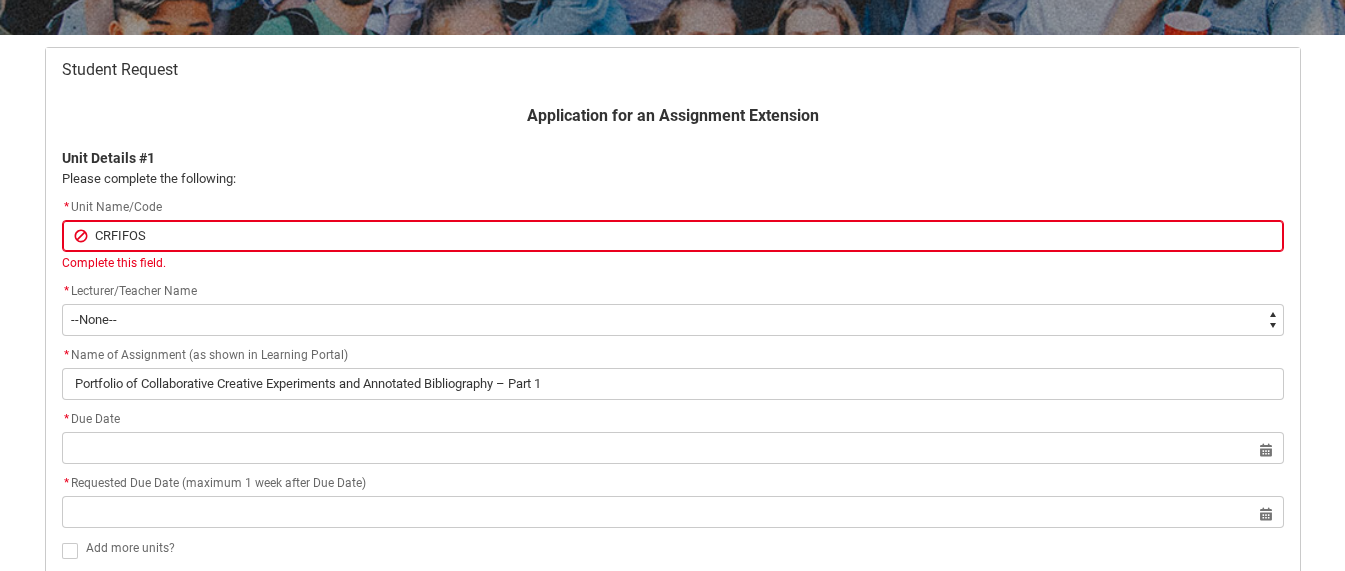 click on "* Name of Assignment (as shown in Learning Portal)" 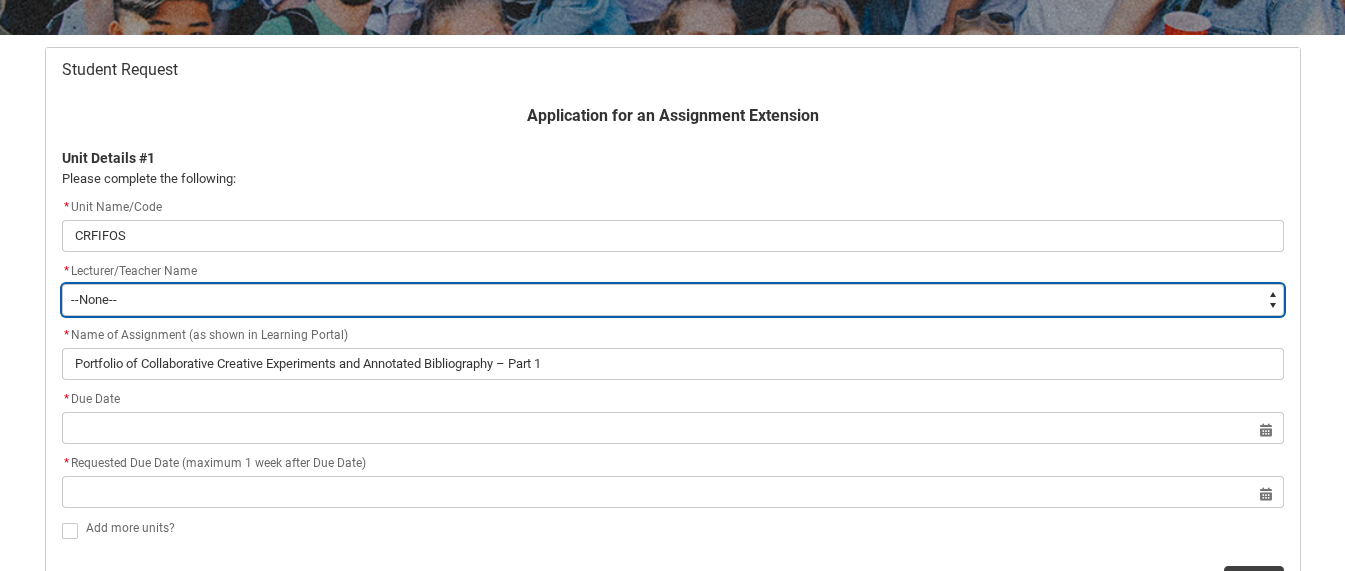 click on "--None-- [PERSON_NAME] [PERSON_NAME] [PERSON_NAME] [PERSON_NAME] [PERSON_NAME] [PERSON_NAME] [PERSON_NAME] [PERSON_NAME] [PERSON_NAME] [PERSON_NAME] [PERSON_NAME] [PERSON_NAME] [PERSON_NAME] [PERSON_NAME] [PERSON_NAME] [PERSON_NAME] [PERSON_NAME] [PERSON_NAME] [PERSON_NAME] [PERSON_NAME] [PERSON_NAME] [PERSON_NAME] [PERSON_NAME] [PERSON_NAME] [PERSON_NAME] [PERSON_NAME] [PERSON_NAME] [PERSON_NAME] [PERSON_NAME] [PERSON_NAME] [PERSON_NAME] [PERSON_NAME] [PERSON_NAME] [PERSON_NAME] [PERSON_NAME] [PERSON_NAME] [PERSON_NAME] [PERSON_NAME] [PERSON_NAME] [PERSON_NAME] [PERSON_NAME] [PERSON_NAME] [PERSON_NAME] [PERSON_NAME] [PERSON_NAME] [PERSON_NAME] [PERSON_NAME] [PERSON_NAME] [PERSON_NAME] [PERSON_NAME] [PERSON_NAME] [PERSON_NAME] [PERSON_NAME] [PERSON_NAME] [PERSON_NAME] [PERSON_NAME] [PERSON_NAME] [PERSON_NAME] [PERSON_NAME] [PERSON_NAME] [PERSON_NAME] [PERSON_NAME] [PERSON_NAME] [PERSON_NAME] [PERSON_NAME] [PERSON_NAME] [PERSON_NAME] [PERSON_NAME] [PERSON_NAME]" at bounding box center [673, 300] 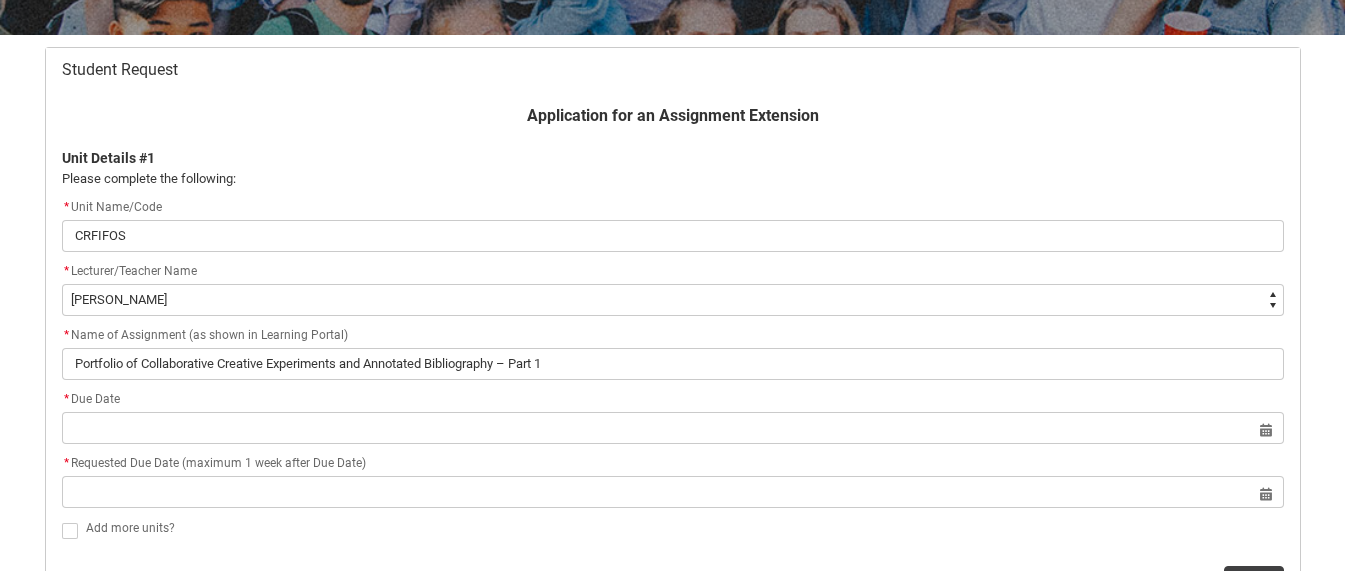 click on "* Name of Assignment (as shown in Learning Portal)" 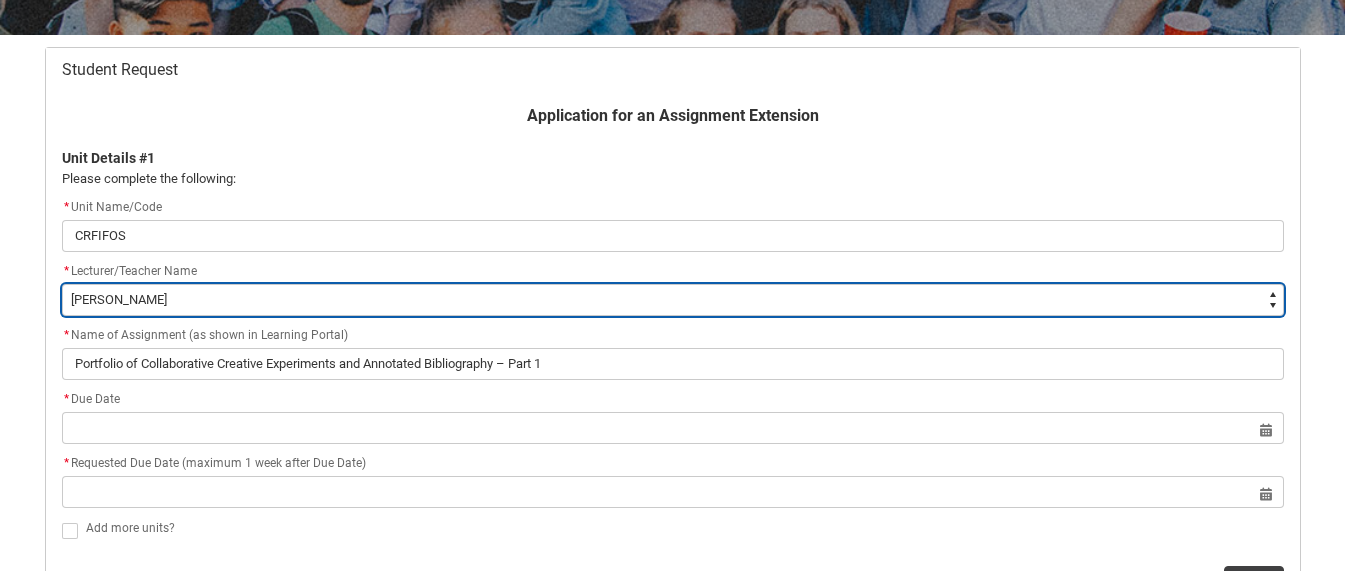 click on "--None-- [PERSON_NAME] [PERSON_NAME] [PERSON_NAME] [PERSON_NAME] [PERSON_NAME] [PERSON_NAME] [PERSON_NAME] [PERSON_NAME] [PERSON_NAME] [PERSON_NAME] [PERSON_NAME] [PERSON_NAME] [PERSON_NAME] [PERSON_NAME] [PERSON_NAME] [PERSON_NAME] [PERSON_NAME] [PERSON_NAME] [PERSON_NAME] [PERSON_NAME] [PERSON_NAME] [PERSON_NAME] [PERSON_NAME] [PERSON_NAME] [PERSON_NAME] [PERSON_NAME] [PERSON_NAME] [PERSON_NAME] [PERSON_NAME] [PERSON_NAME] [PERSON_NAME] [PERSON_NAME] [PERSON_NAME] [PERSON_NAME] [PERSON_NAME] [PERSON_NAME] [PERSON_NAME] [PERSON_NAME] [PERSON_NAME] [PERSON_NAME] [PERSON_NAME] [PERSON_NAME] [PERSON_NAME] [PERSON_NAME] [PERSON_NAME] [PERSON_NAME] [PERSON_NAME] [PERSON_NAME] [PERSON_NAME] [PERSON_NAME] [PERSON_NAME] [PERSON_NAME] [PERSON_NAME] [PERSON_NAME] [PERSON_NAME] [PERSON_NAME] [PERSON_NAME] [PERSON_NAME] [PERSON_NAME] [PERSON_NAME] [PERSON_NAME] [PERSON_NAME] [PERSON_NAME] [PERSON_NAME] [PERSON_NAME] [PERSON_NAME] [PERSON_NAME] [PERSON_NAME] [PERSON_NAME]" at bounding box center (673, 300) 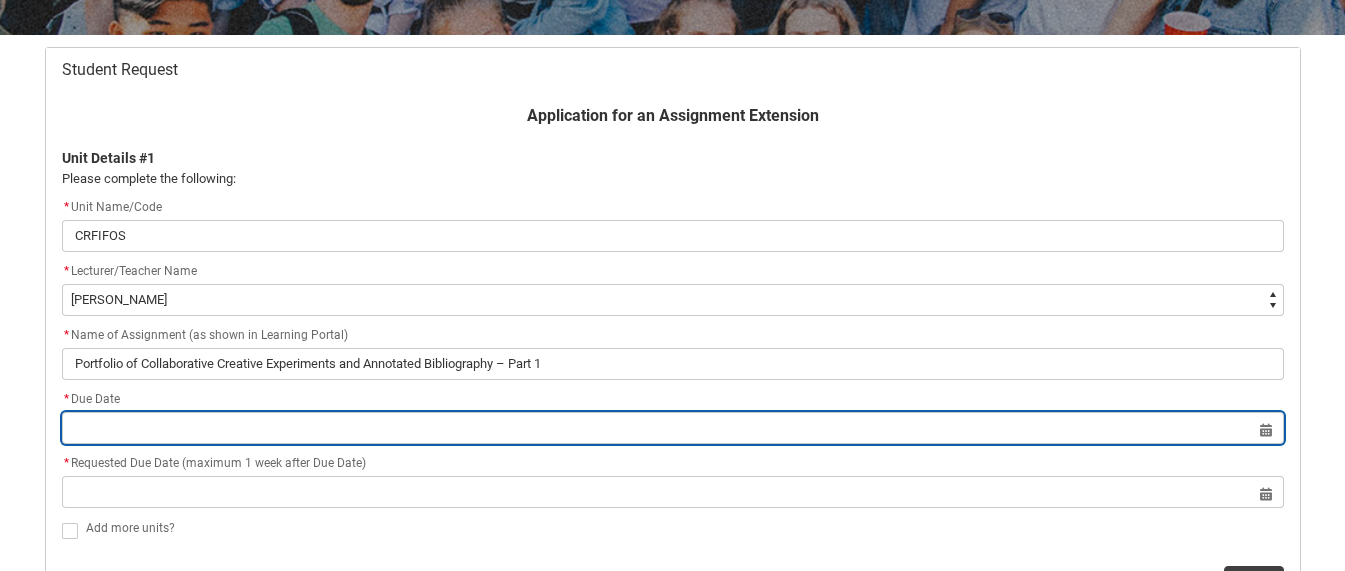 click at bounding box center (673, 428) 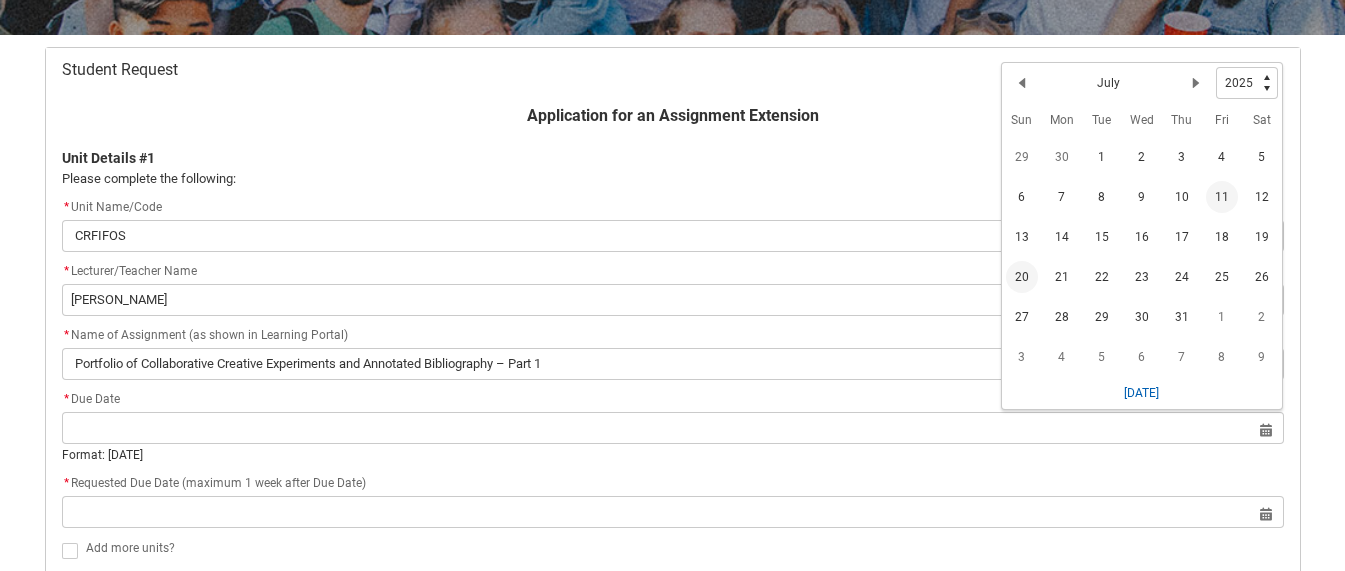 click on "20" 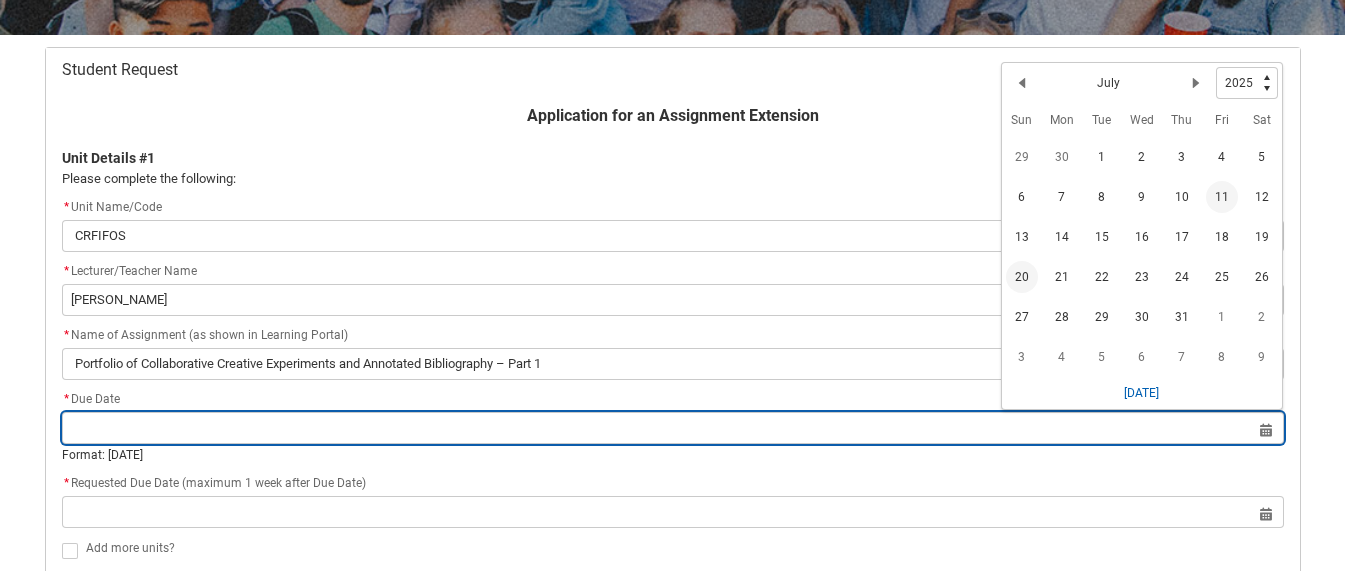 type on "[DATE]" 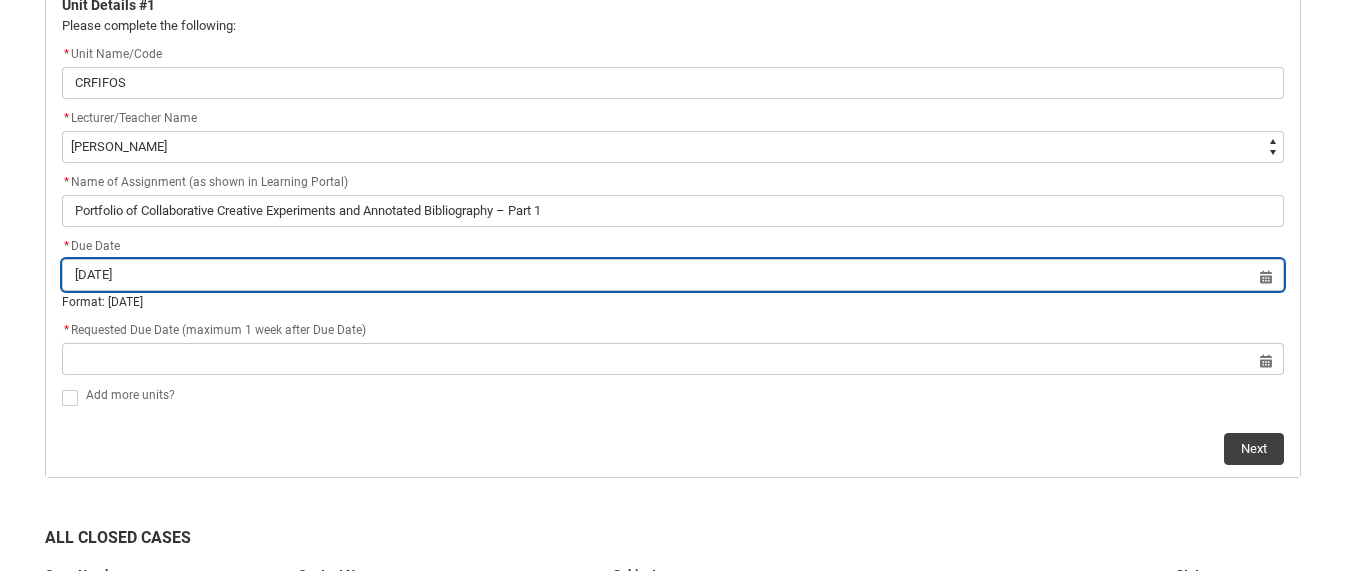 scroll, scrollTop: 541, scrollLeft: 0, axis: vertical 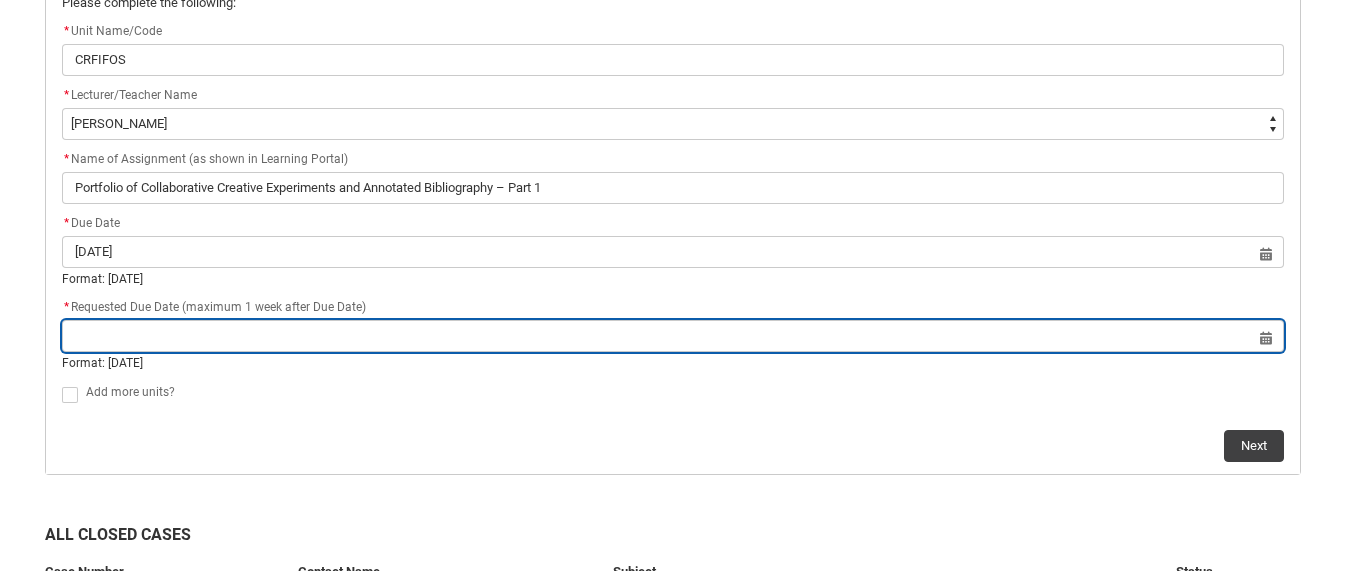 click at bounding box center (673, 336) 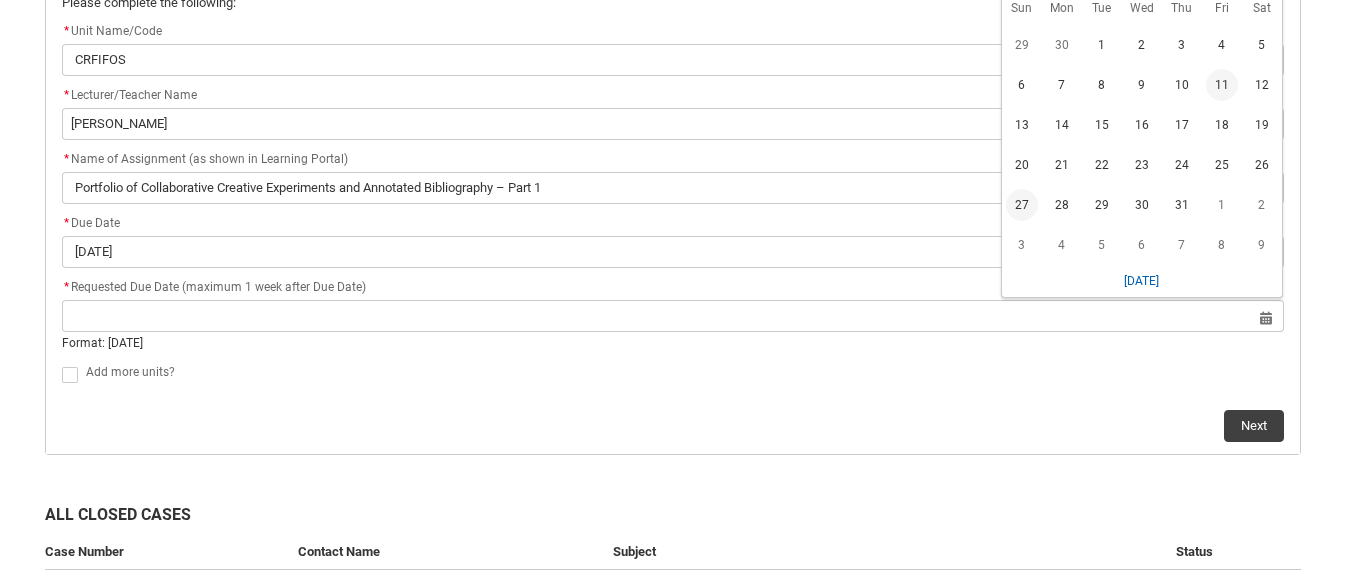 click on "27" 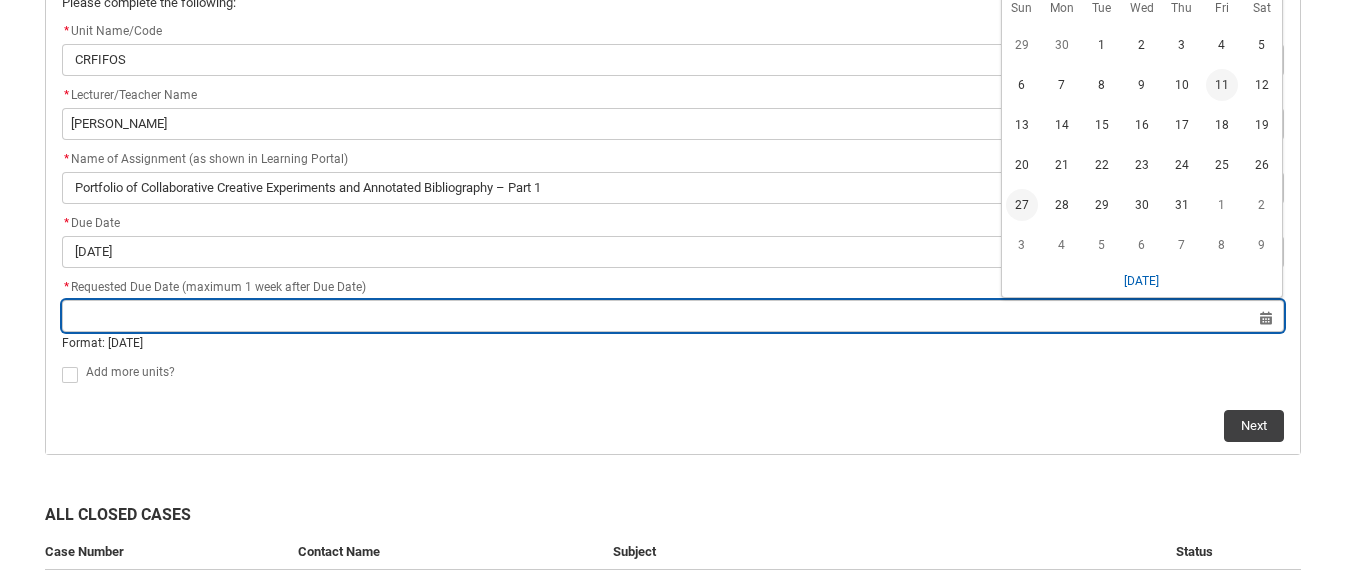 type on "[DATE]" 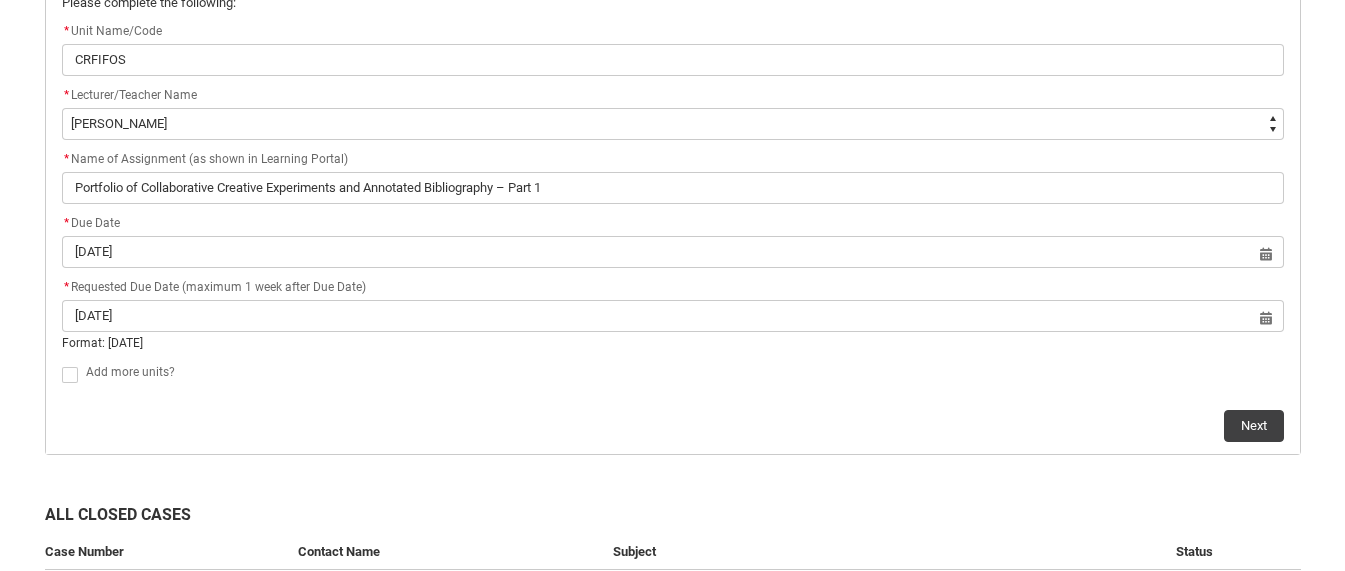 click on "Next" 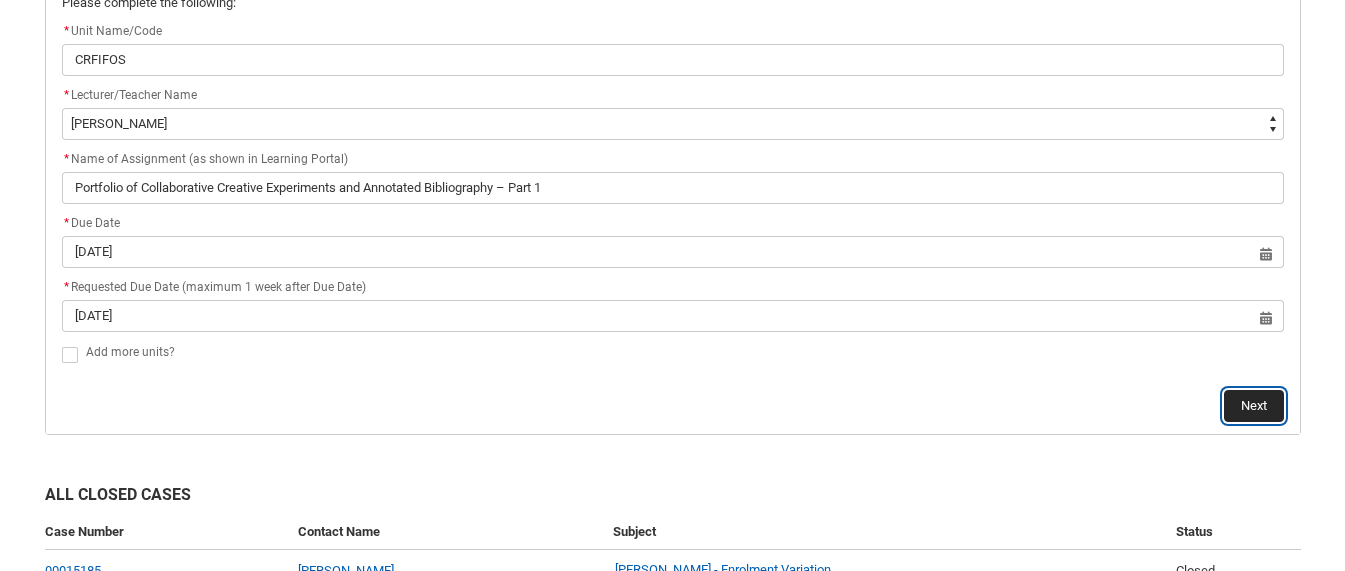 click on "Next" 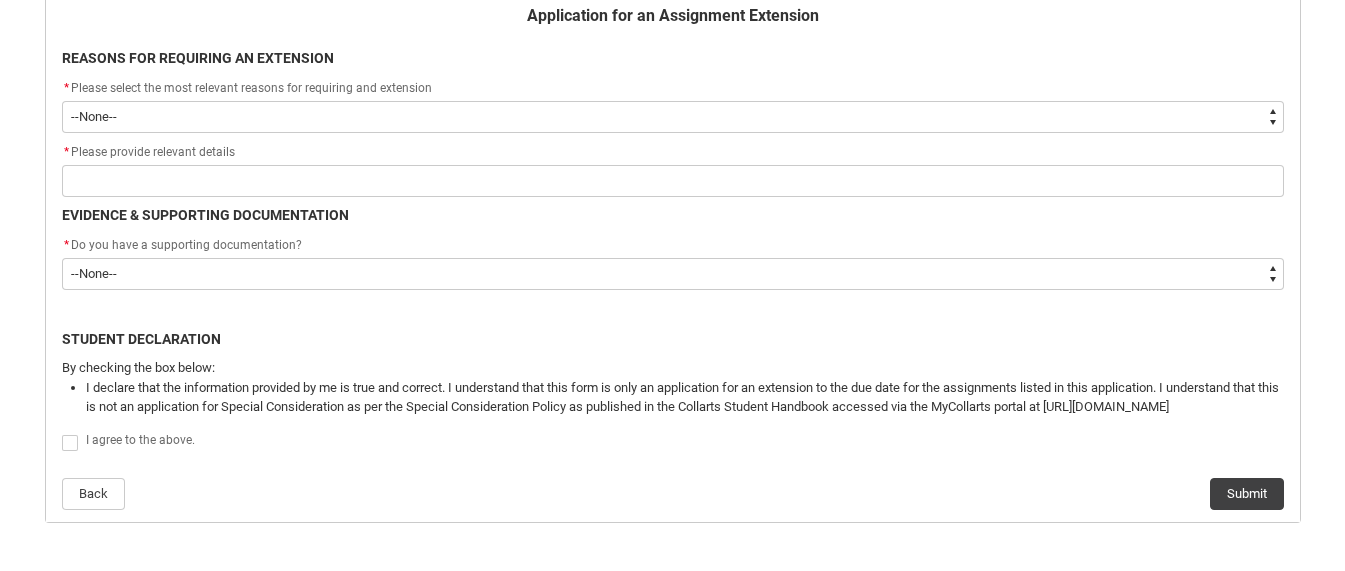 scroll, scrollTop: 468, scrollLeft: 0, axis: vertical 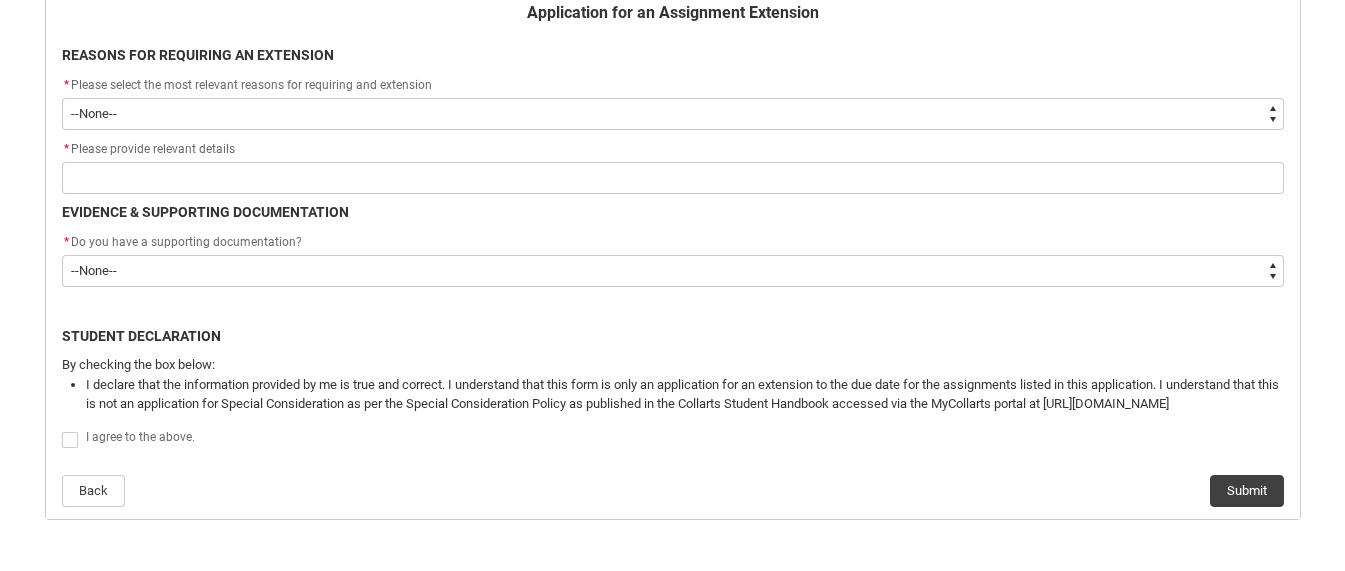 click on "--None-- Medical Reasons Work obligations Family obligations Academic Difficulties Significant religious or cultural reasons Other" at bounding box center [673, 114] 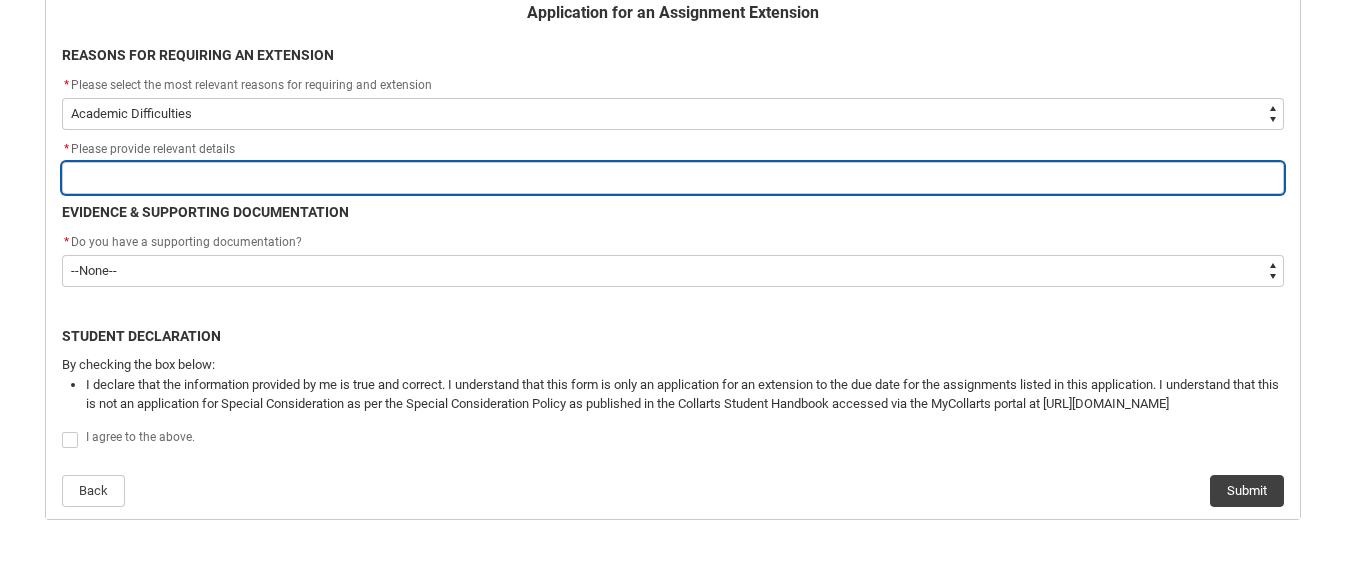 click at bounding box center (673, 178) 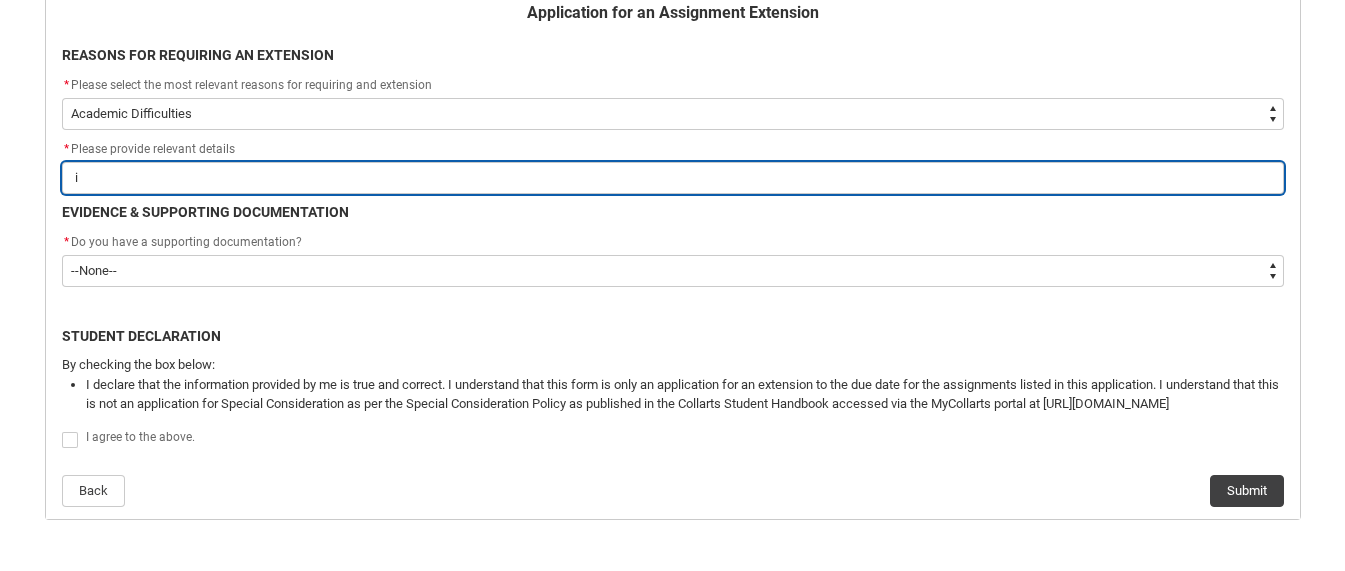 type on "iT" 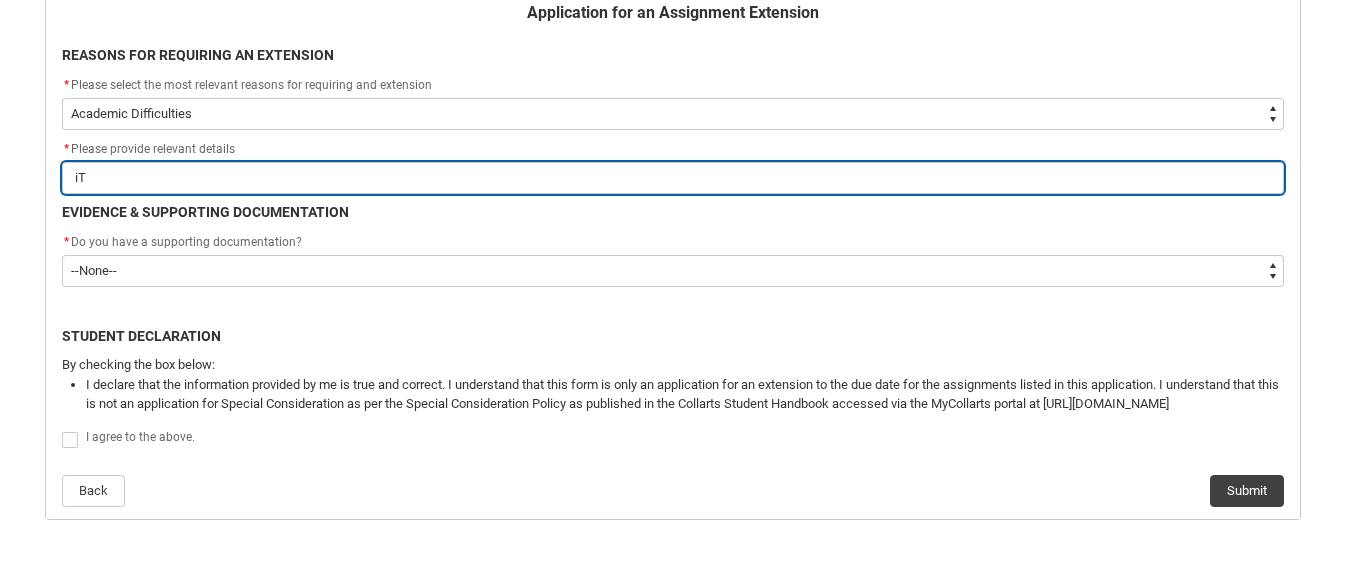 type on "iTS" 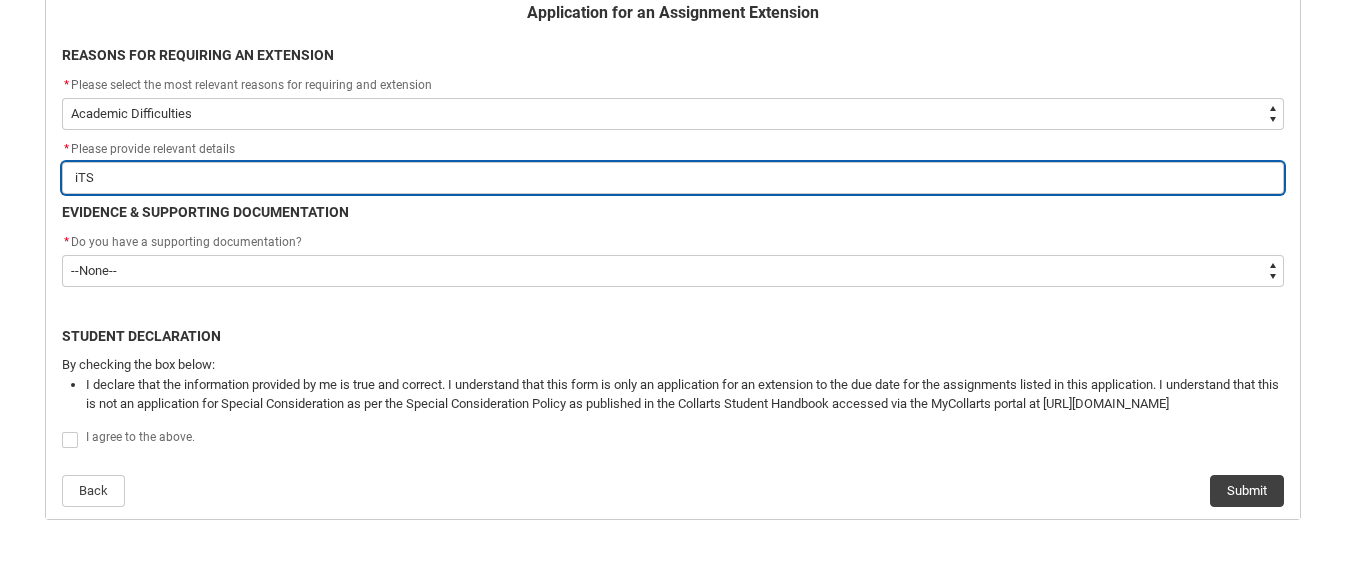 type on "iTS" 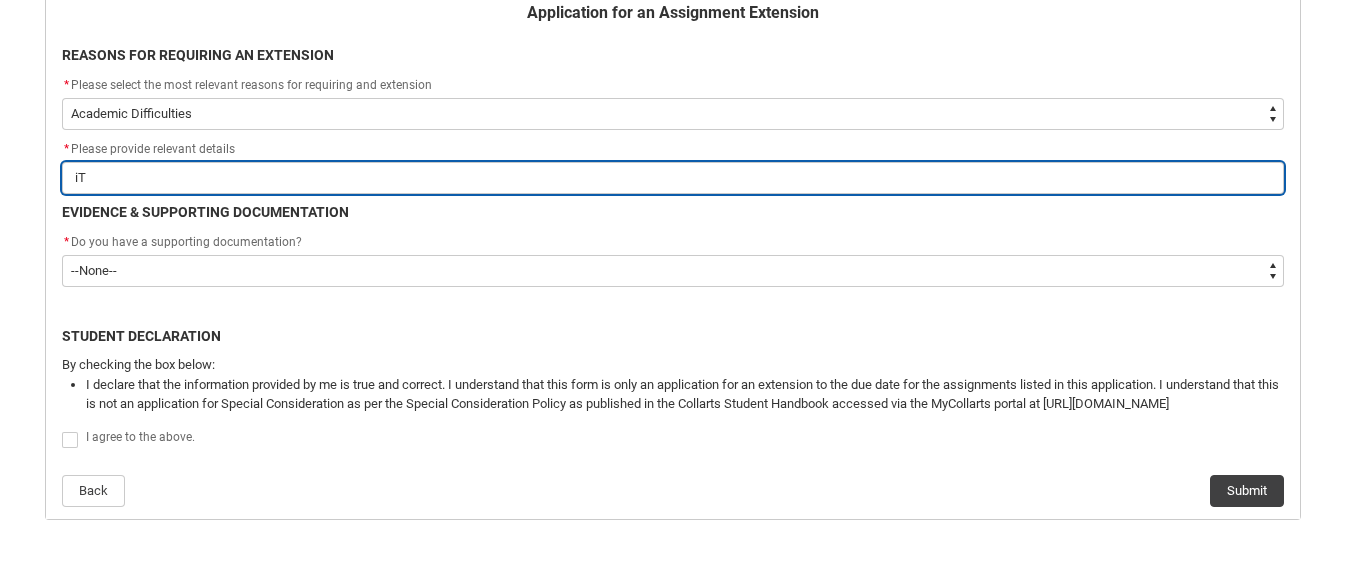 type on "i" 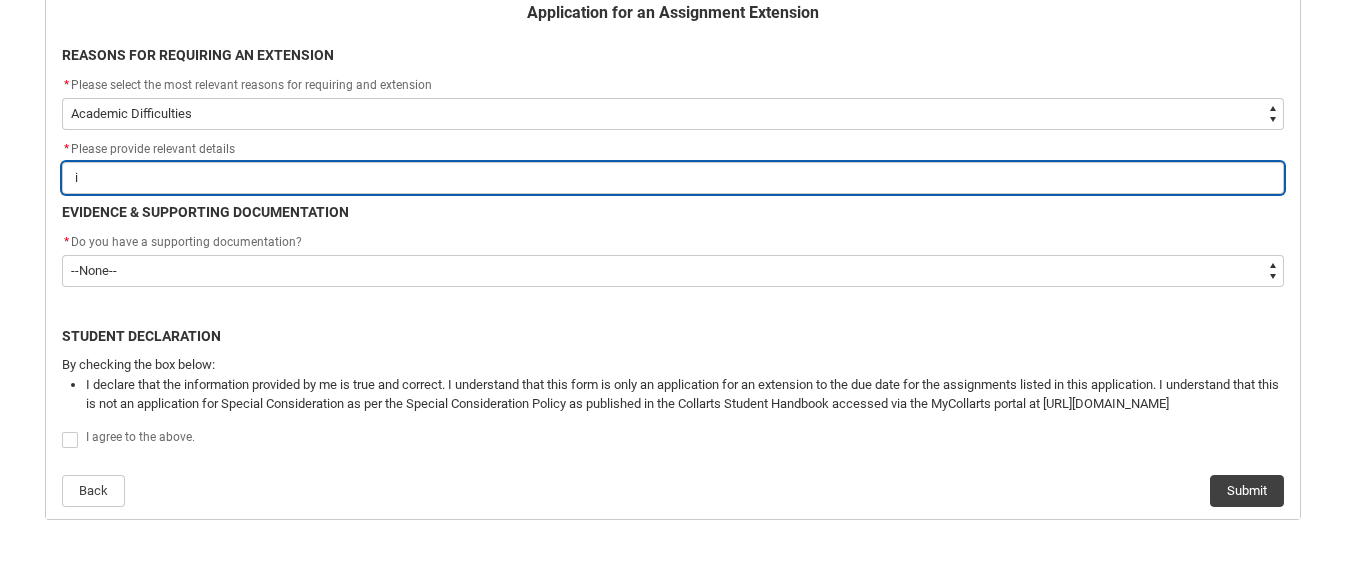 type 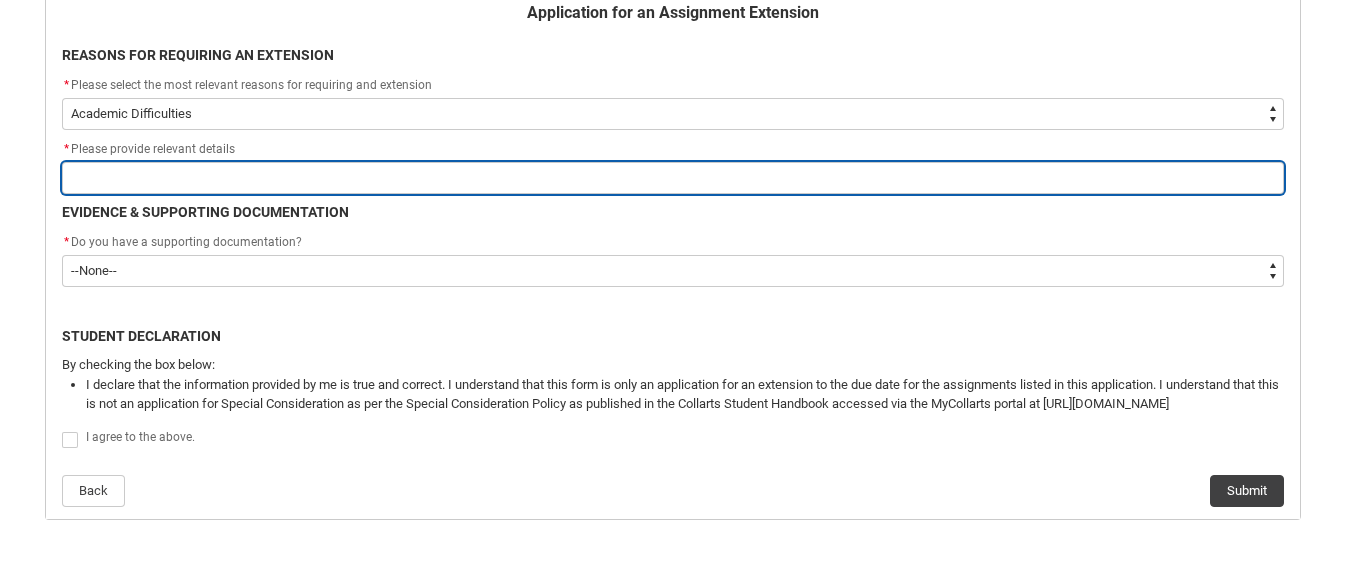 type on "I" 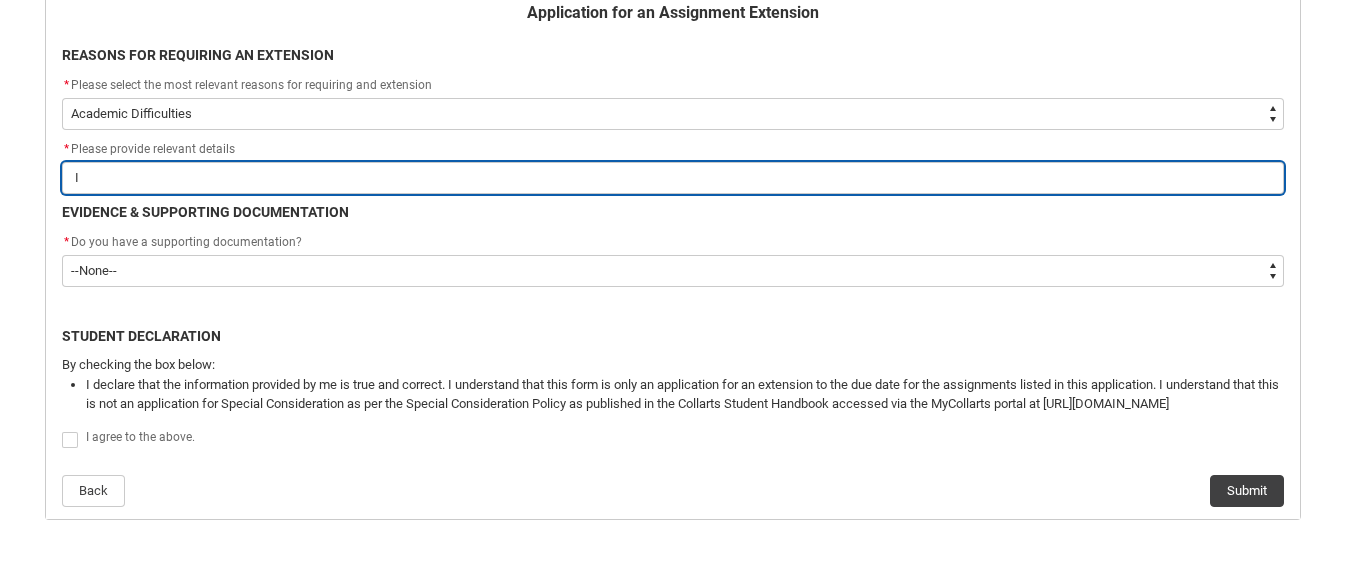 type 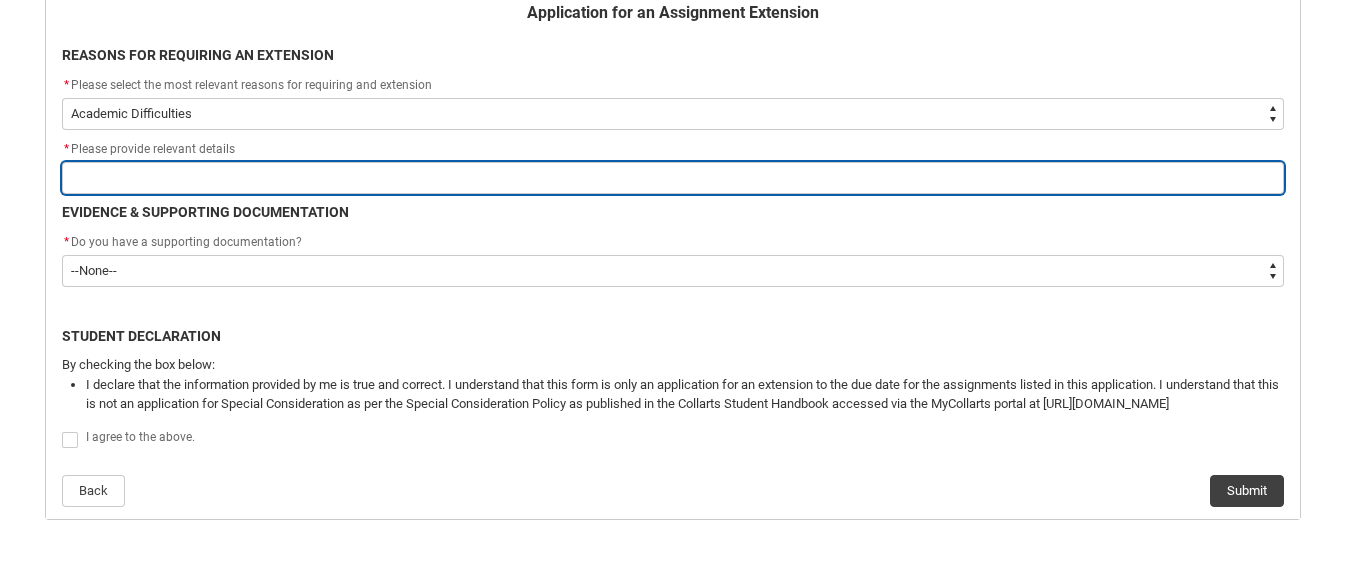 type on "t" 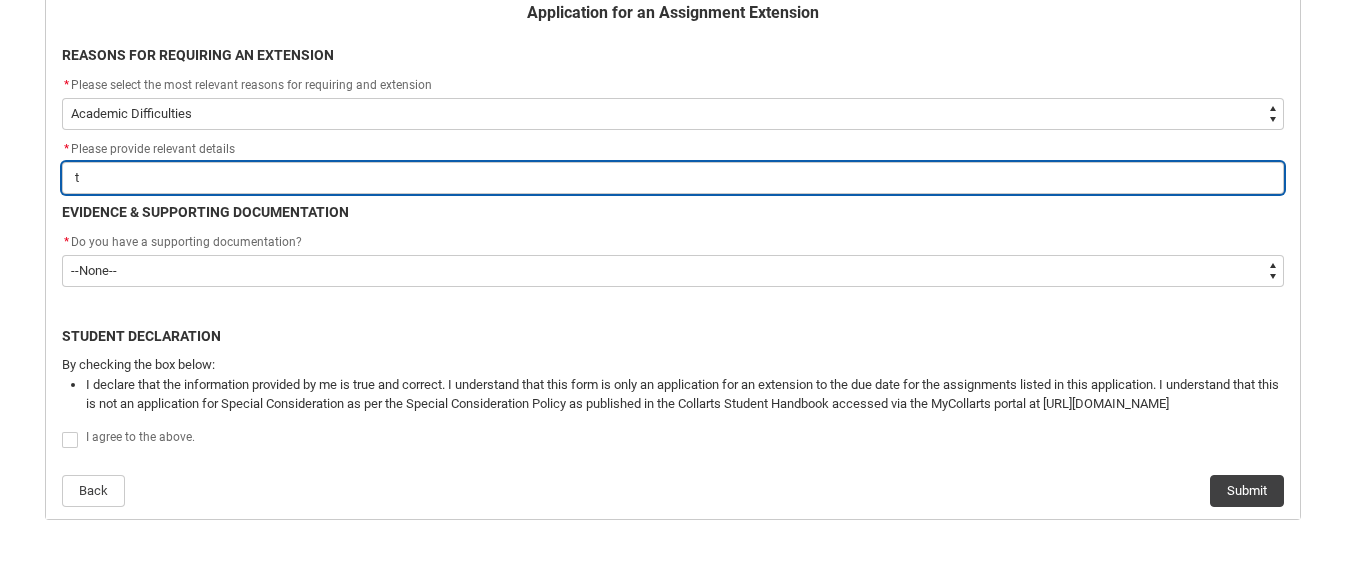 type on "th" 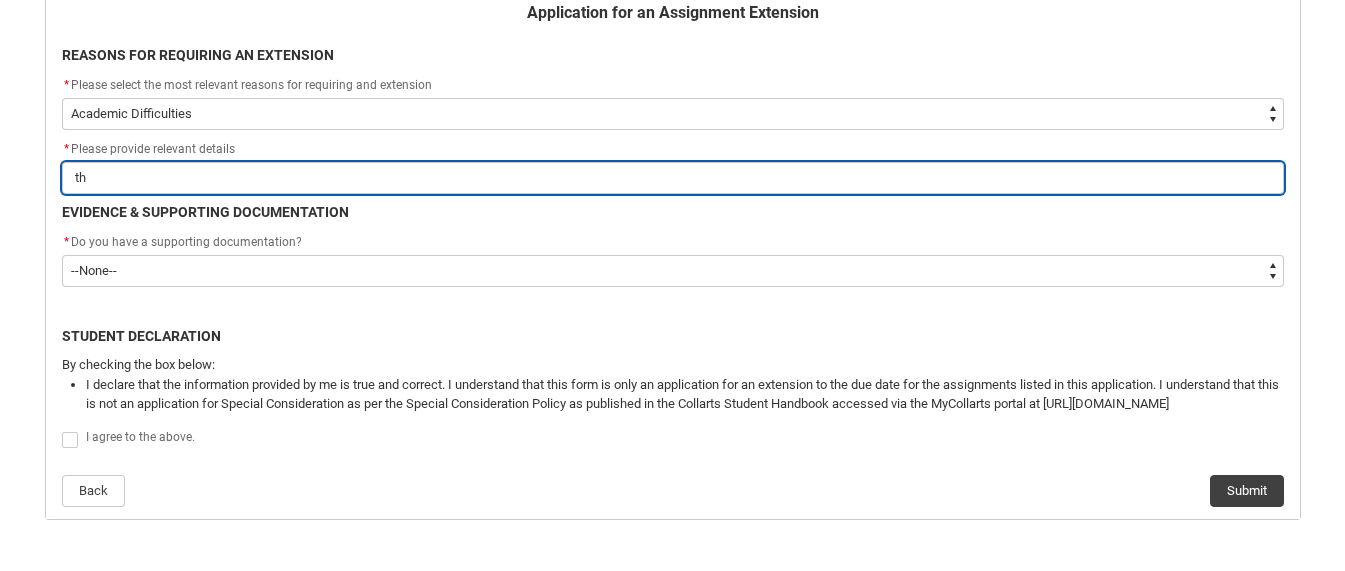 type on "thi" 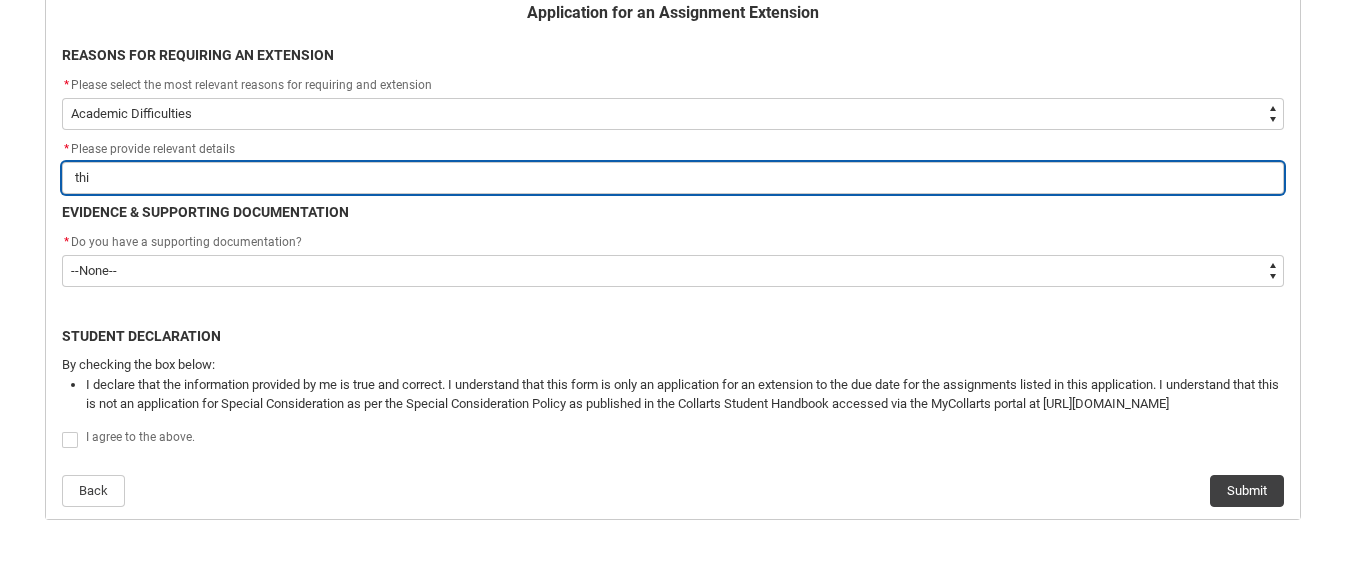 type on "this" 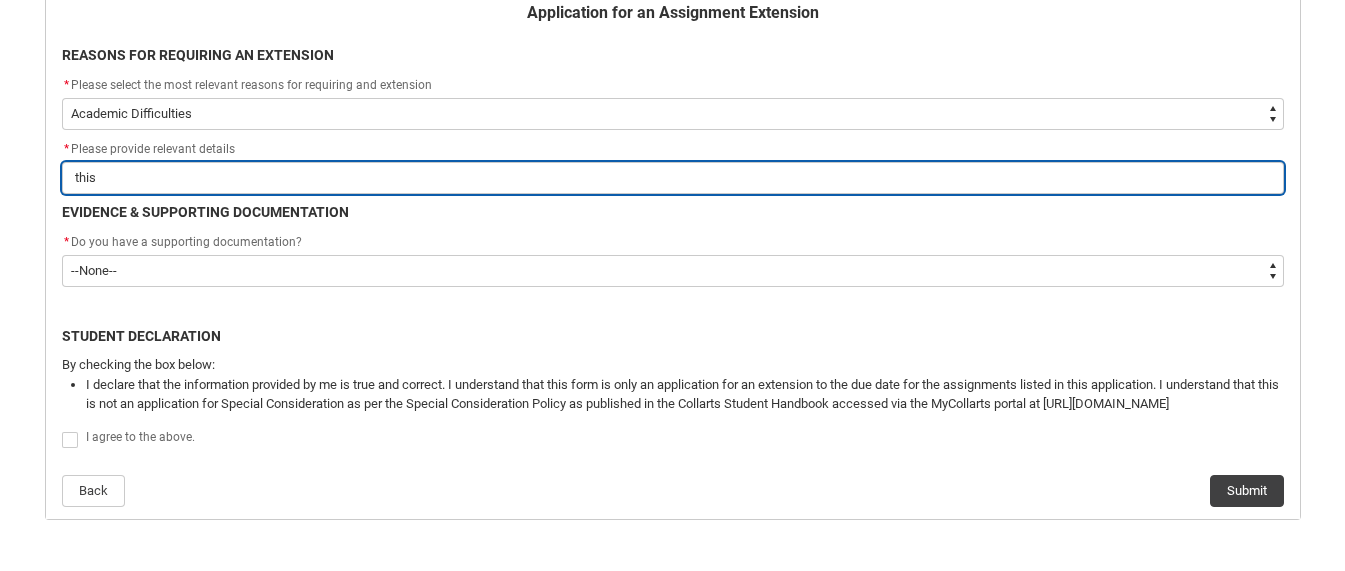type on "this" 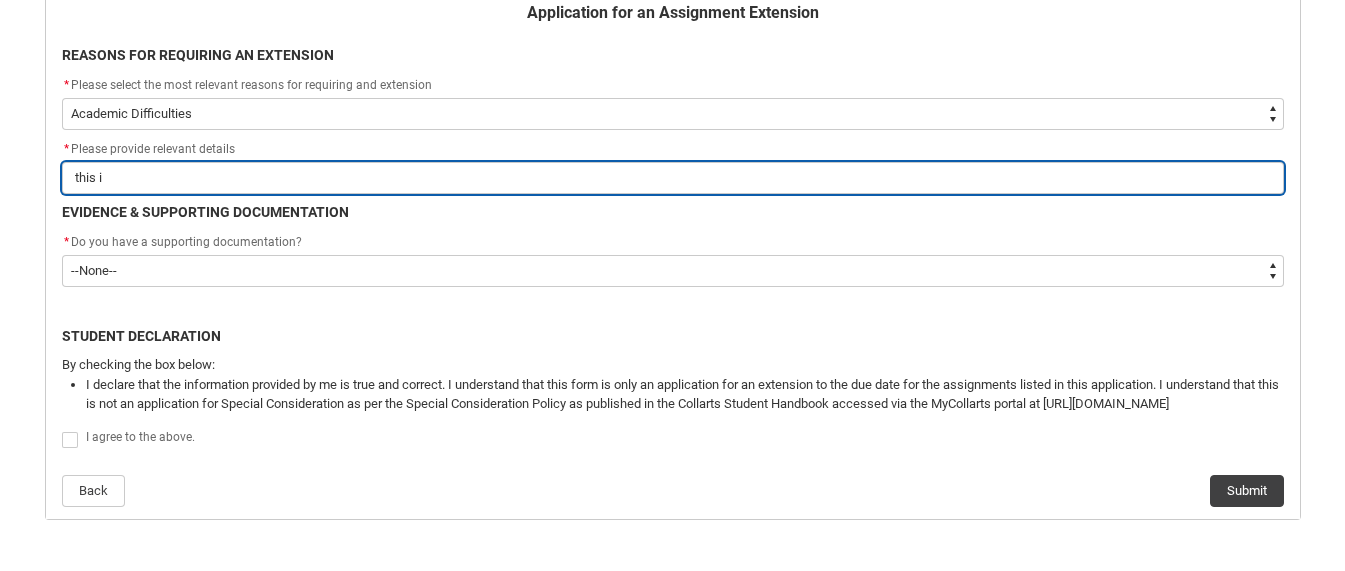 type on "this is" 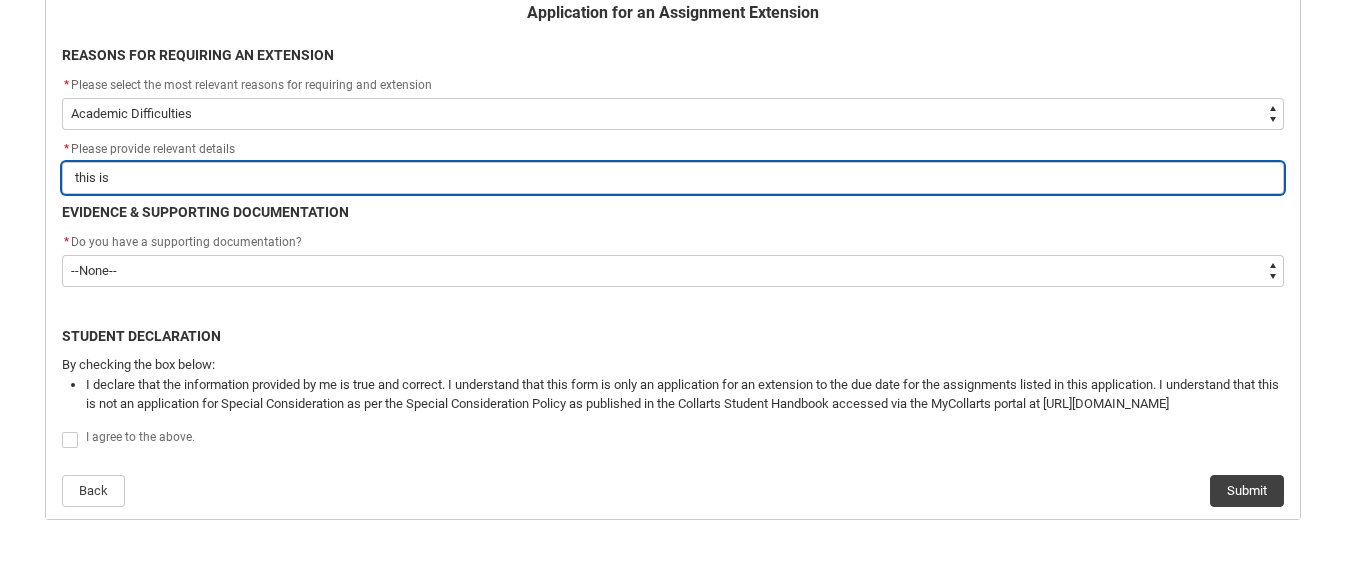 type on "this is" 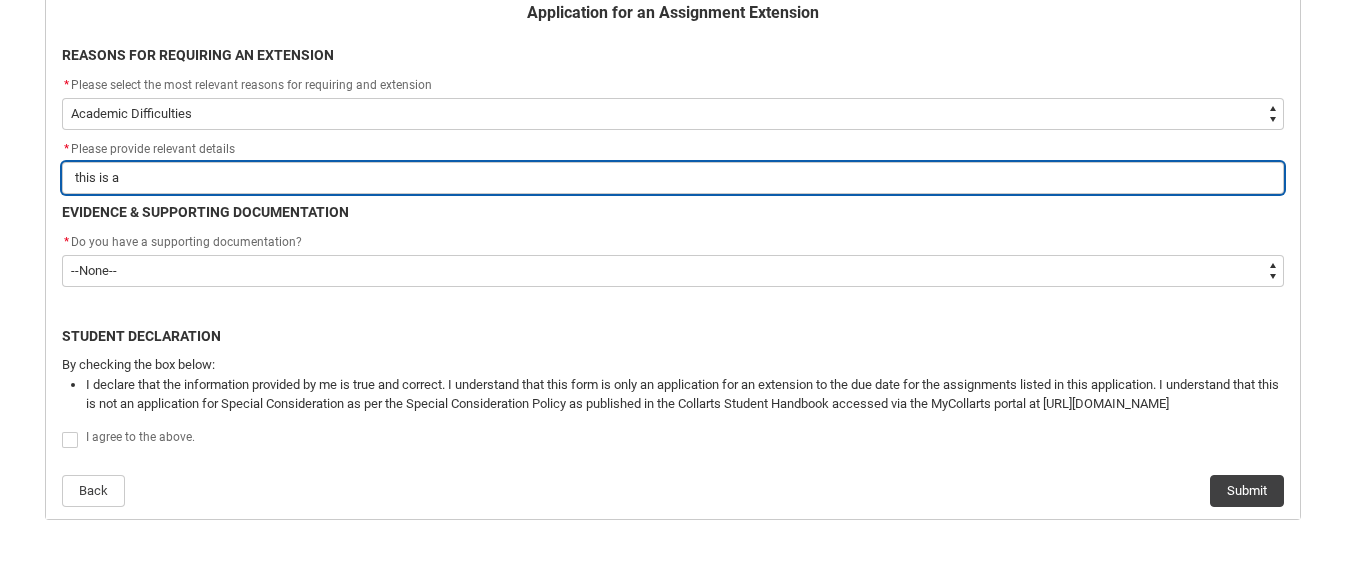 type on "this is a" 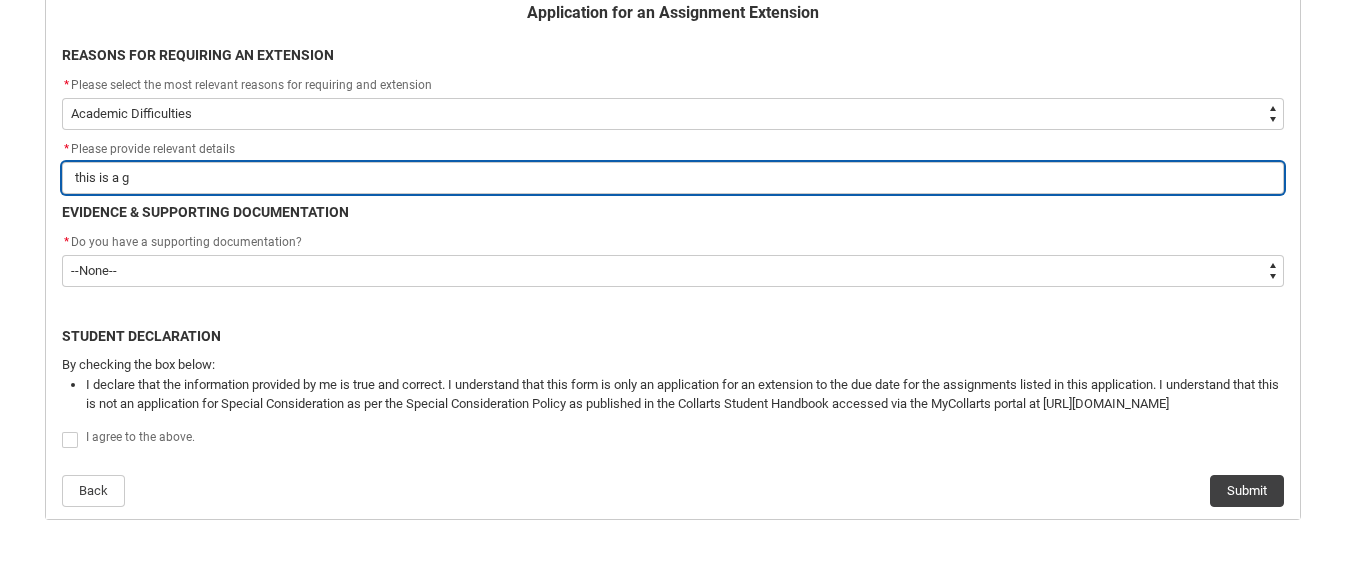 type on "this is a gr" 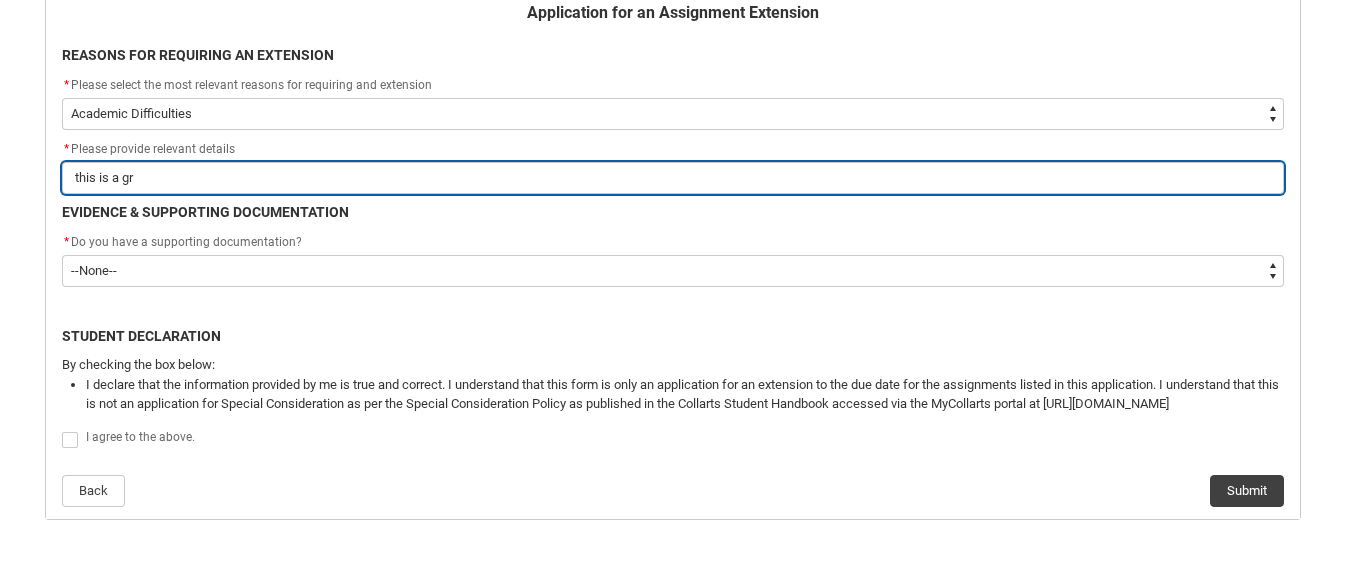 type on "this is a gro" 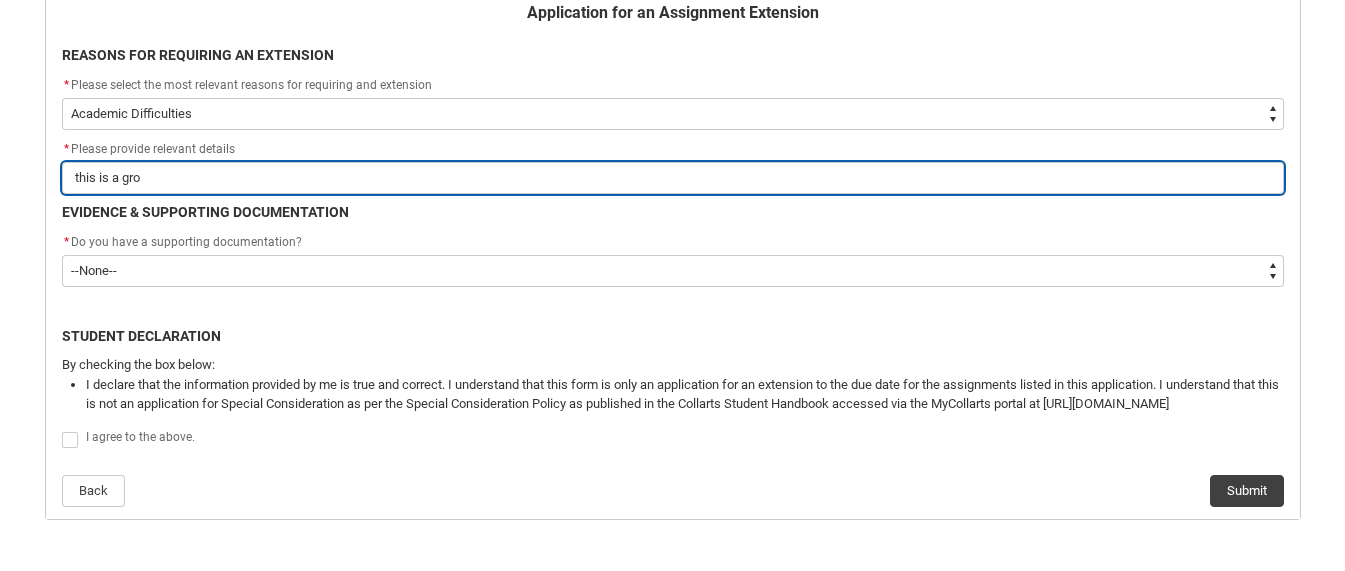 type on "this is a grou" 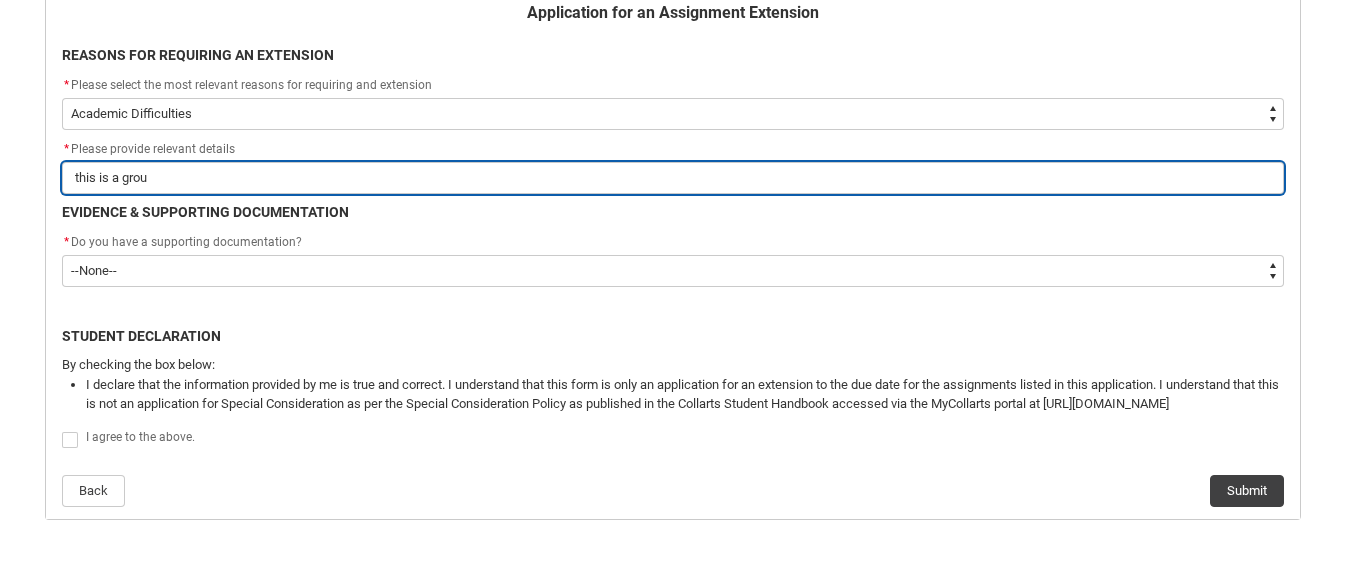 type on "this is a group" 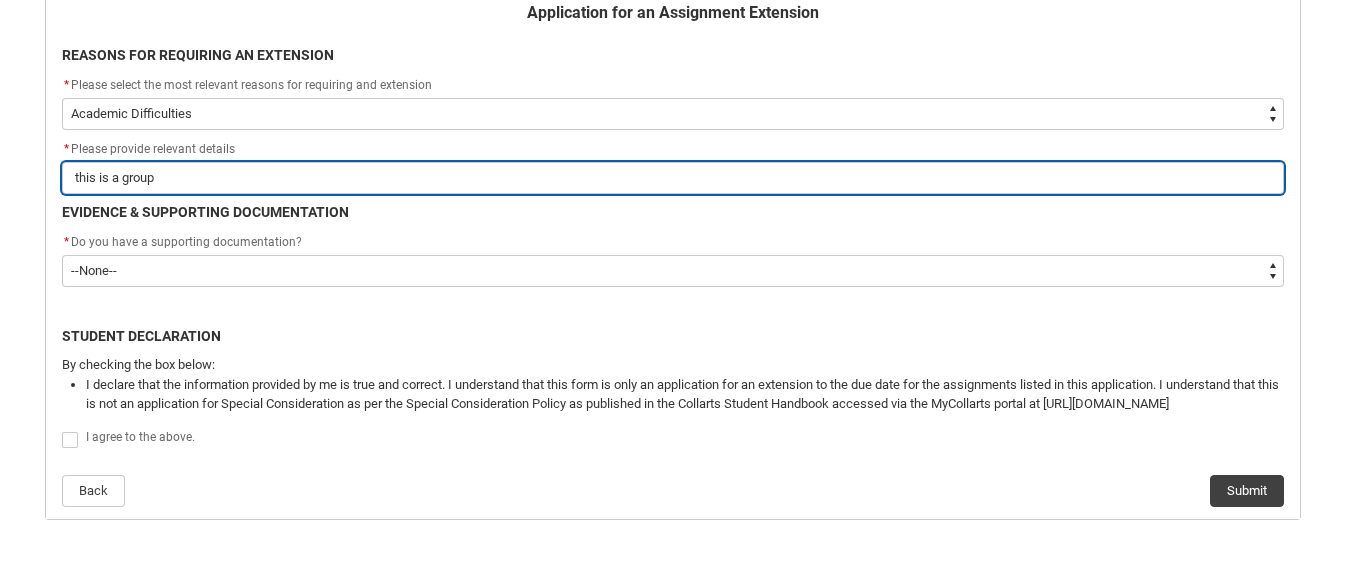 type on "this is a group" 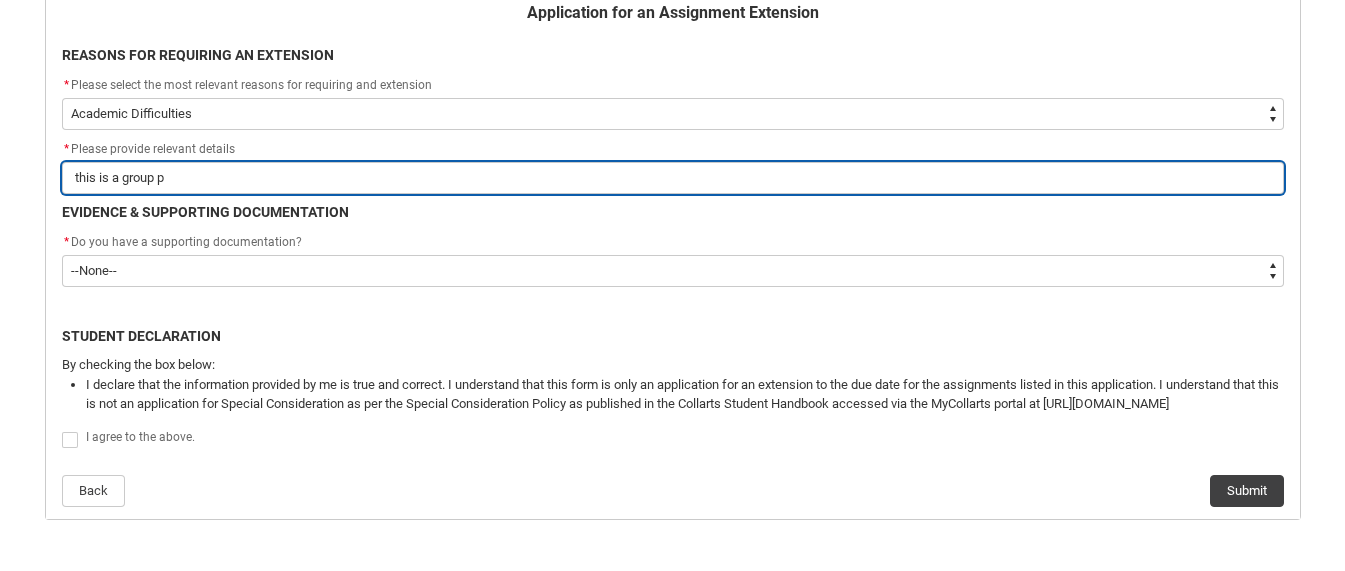type on "this is a group pr" 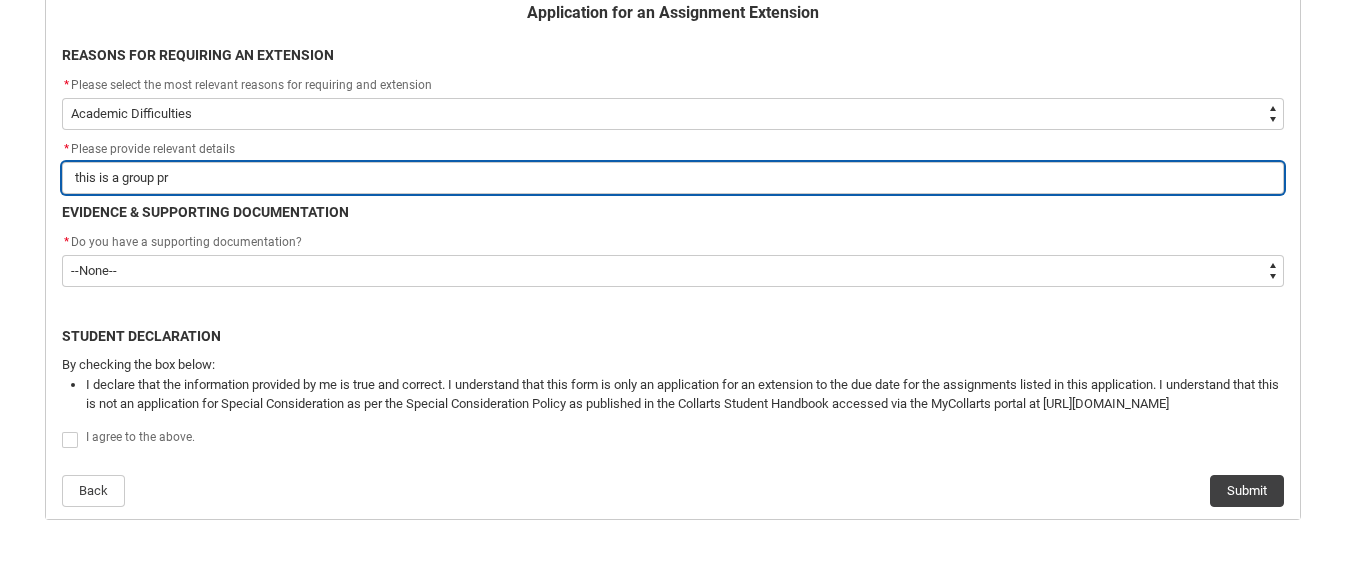 type on "this is a group pro" 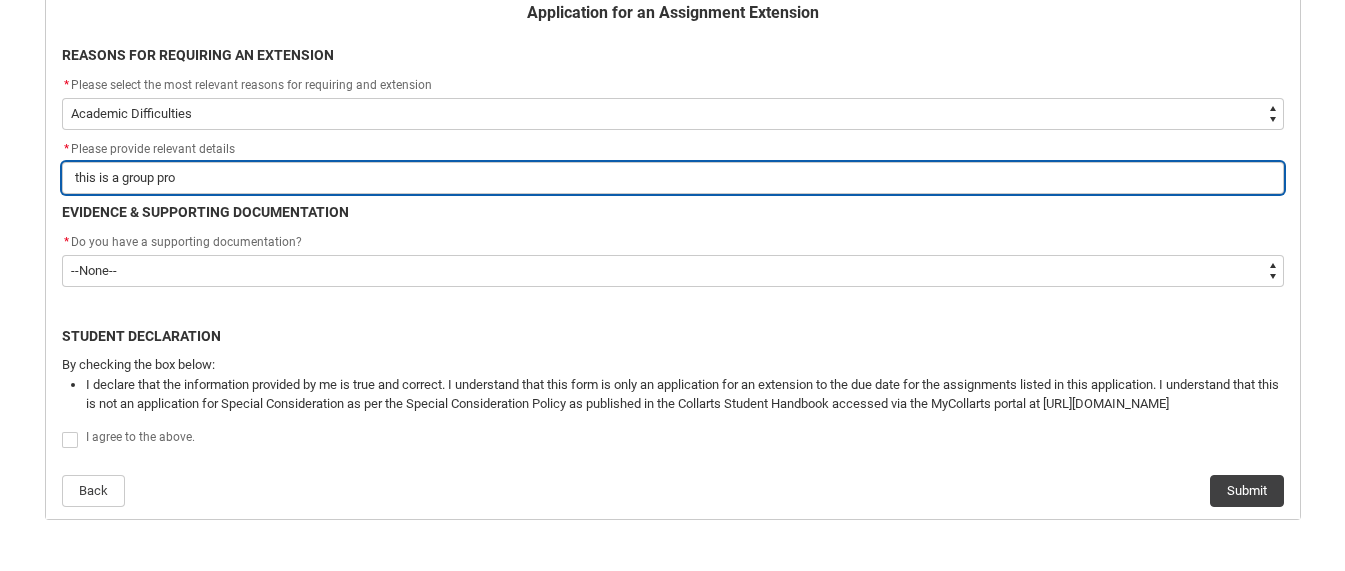 type on "this is a group proj" 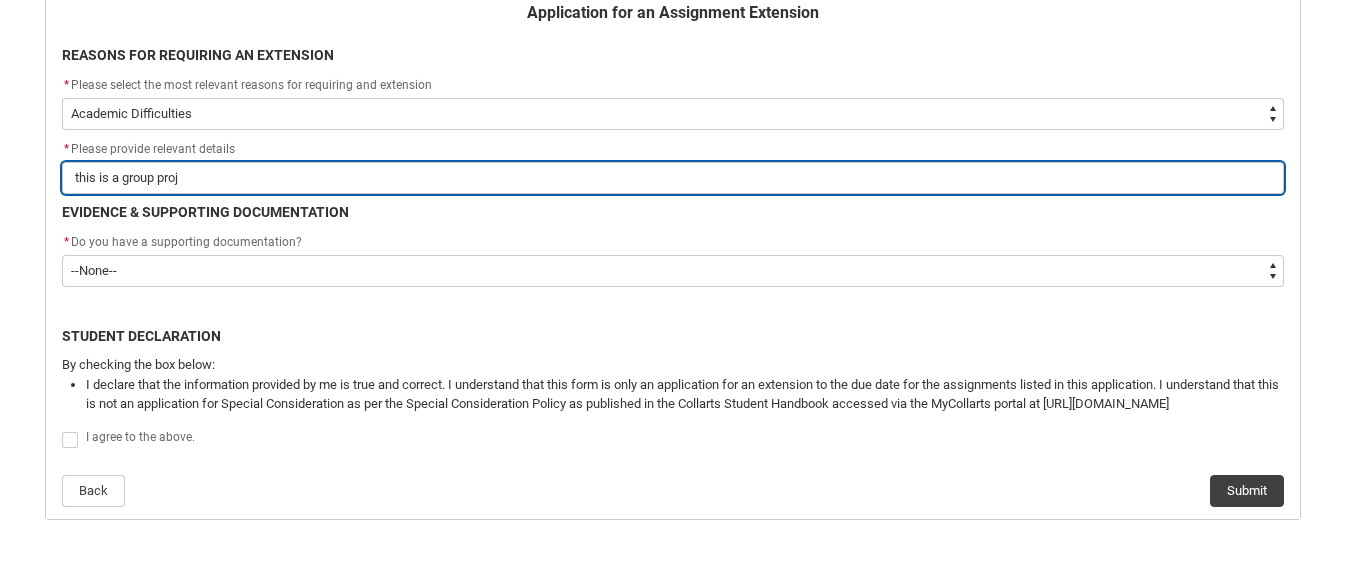 type on "this is a group proje" 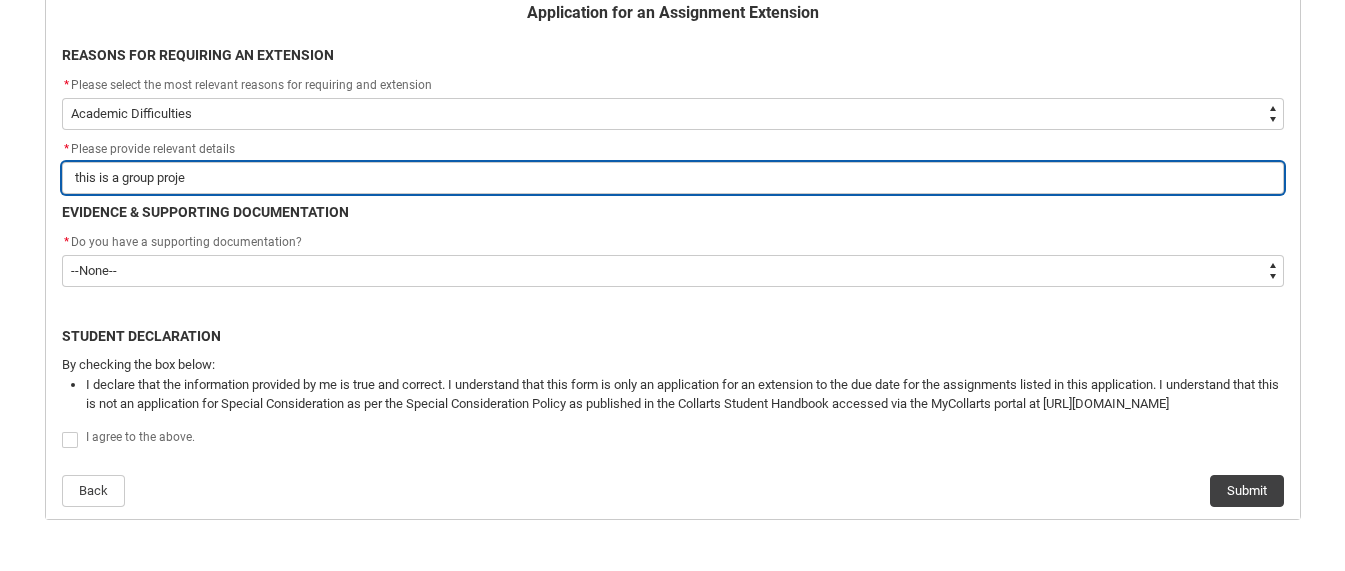 type on "this is a group projec" 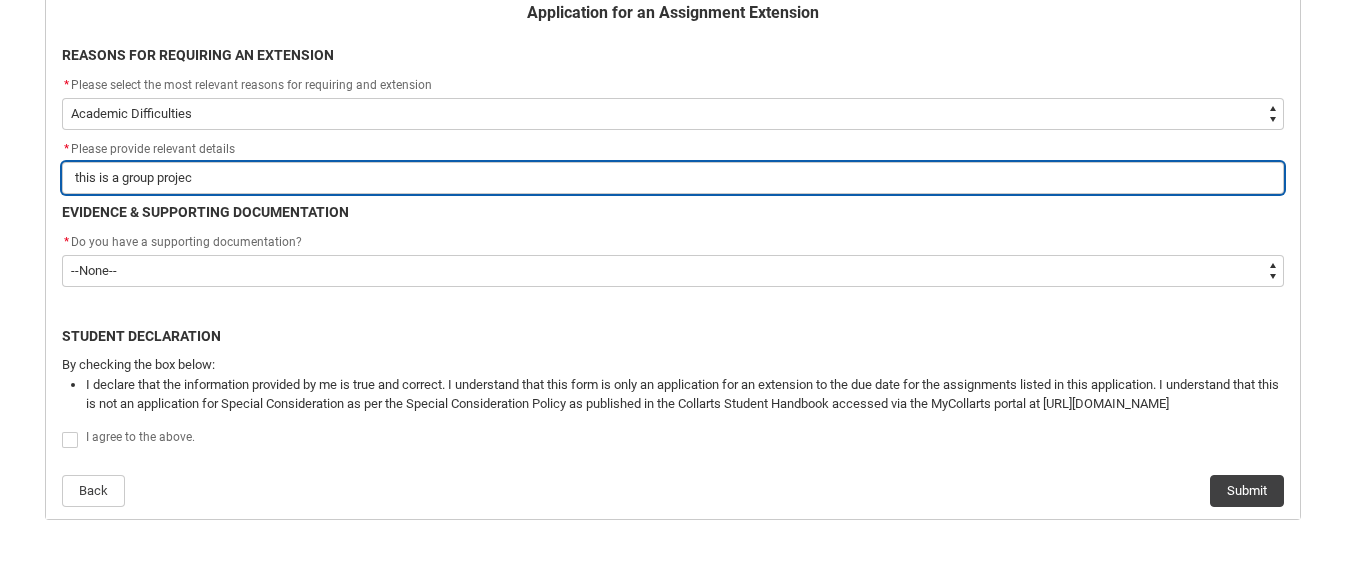 type on "this is a group project" 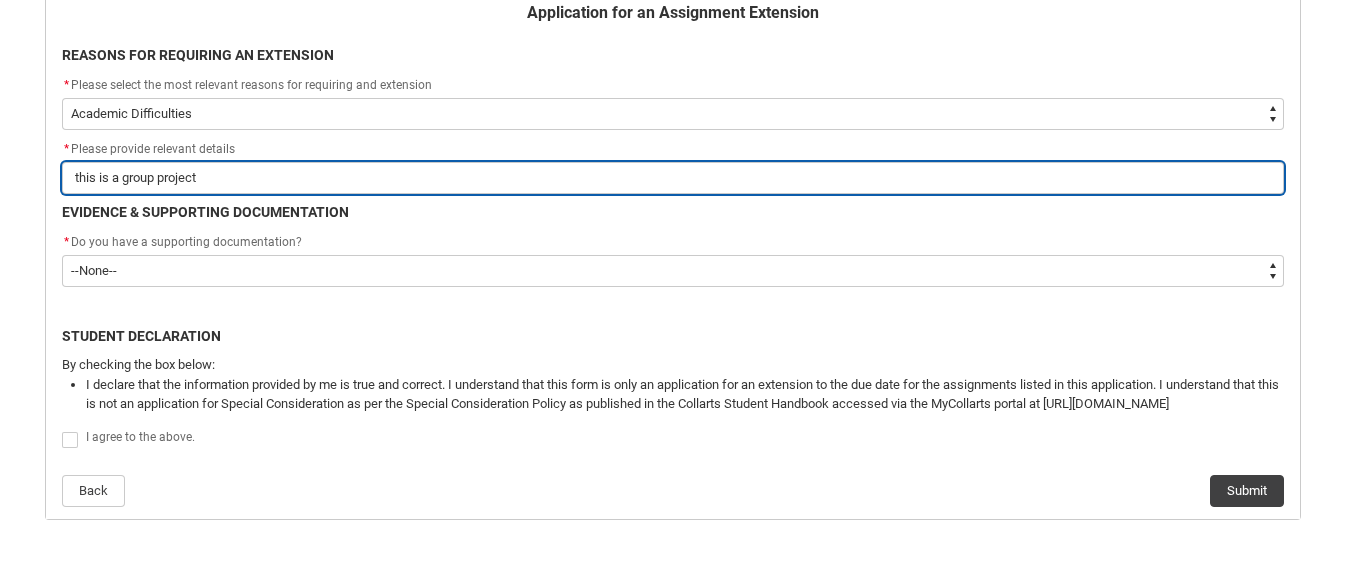 type on "this is a group project" 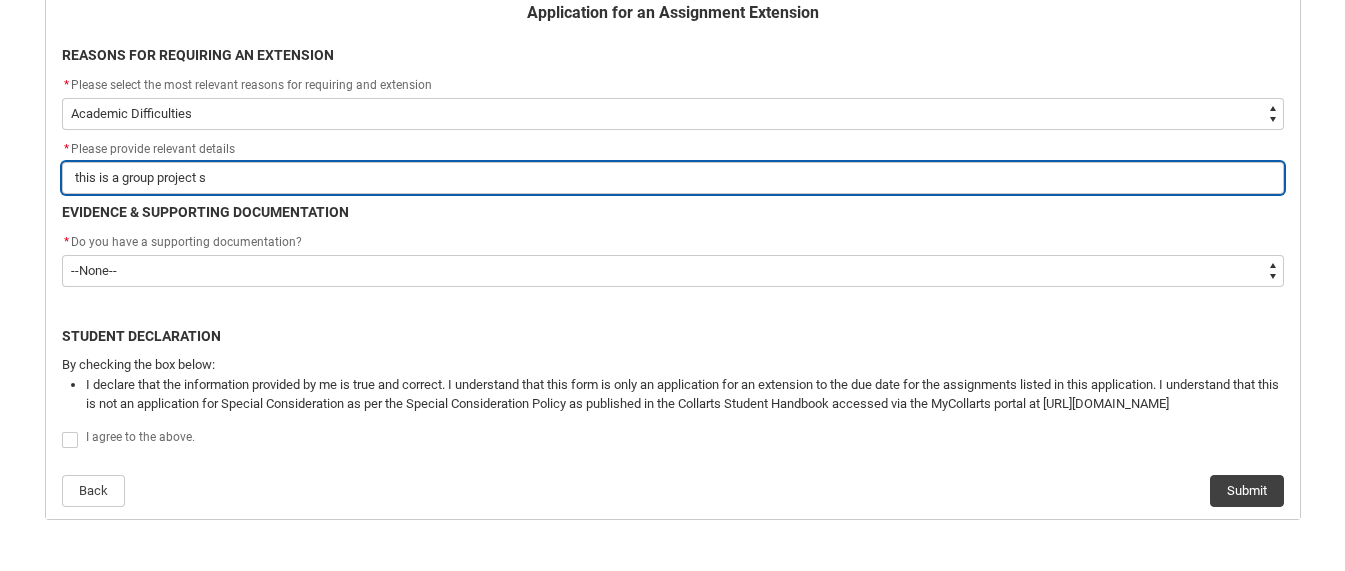 type on "this is a group project so" 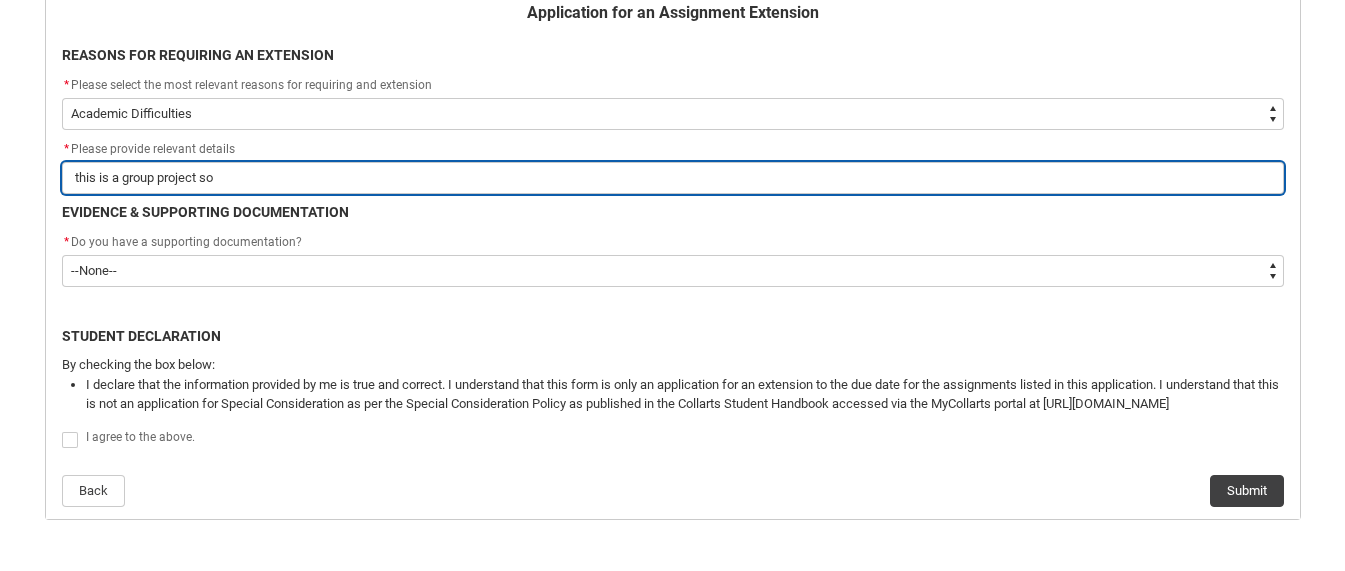 type on "this is a group project so" 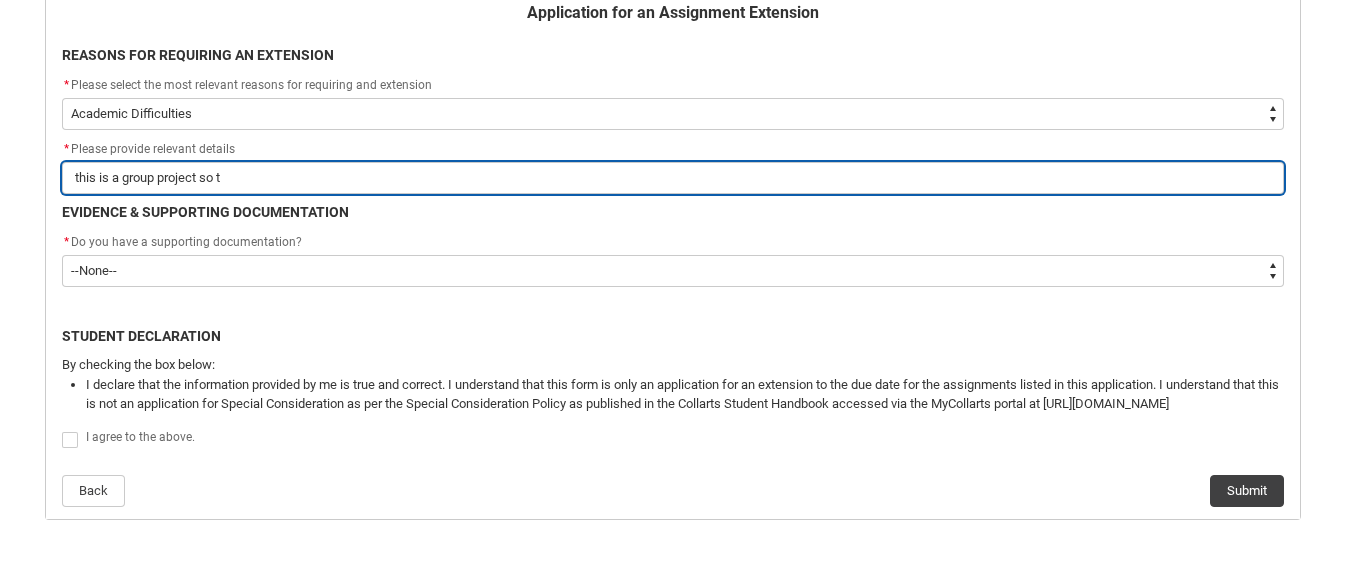 type on "this is a group project so th" 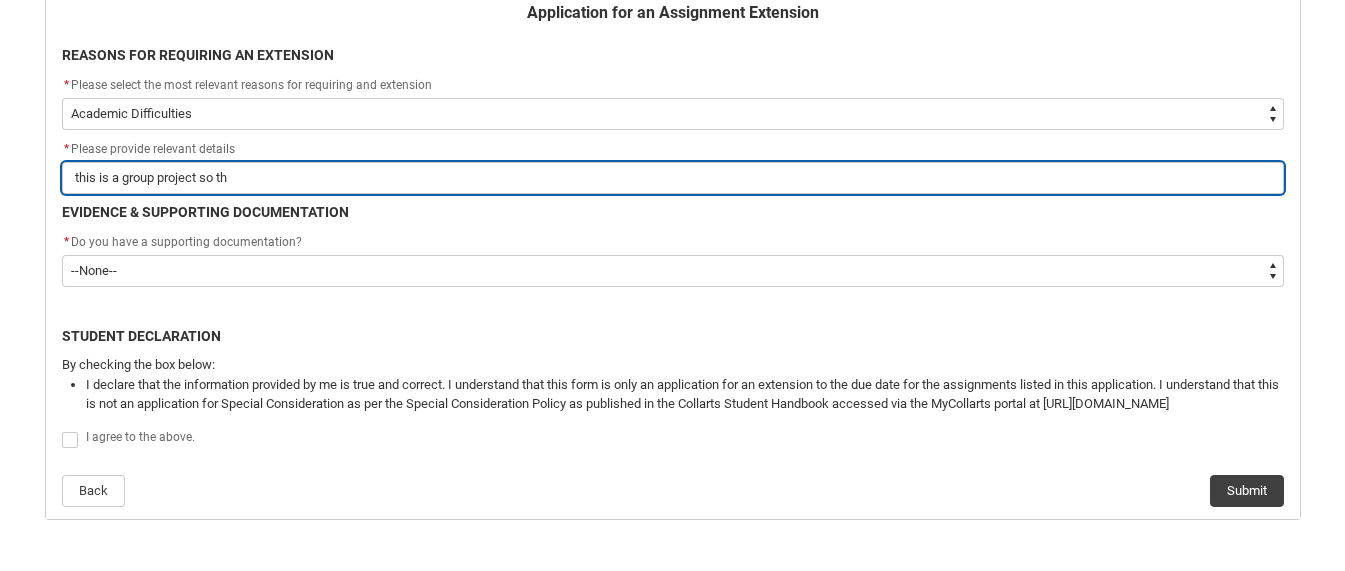 type on "this is a group project so the" 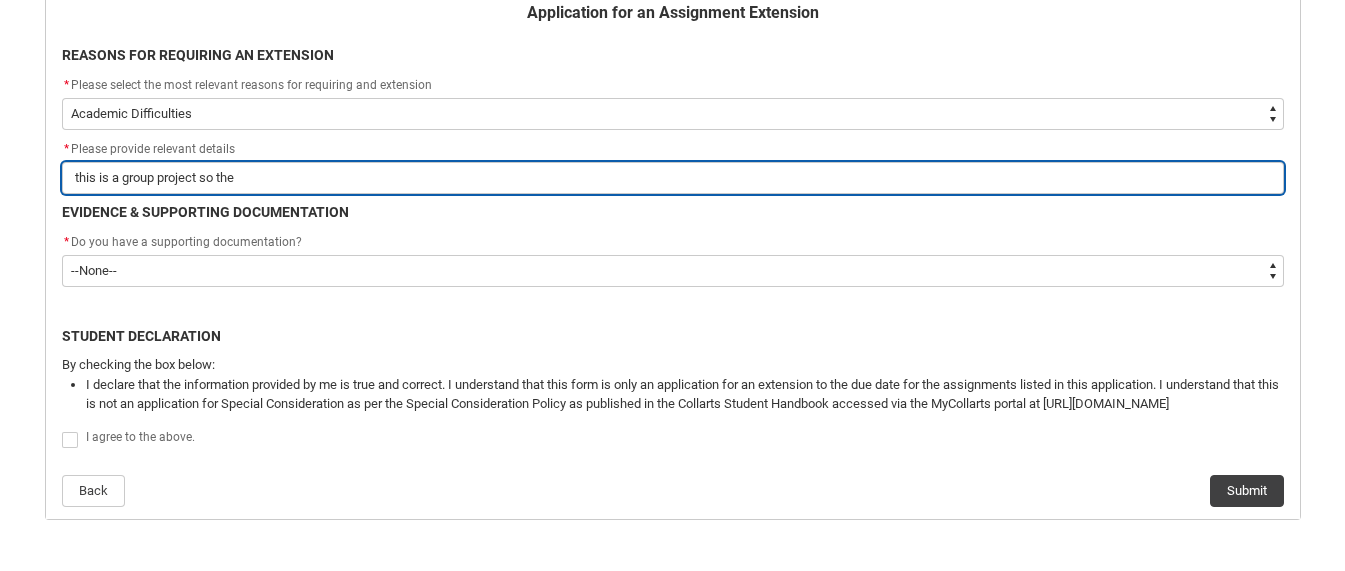type on "this is a group project so ther" 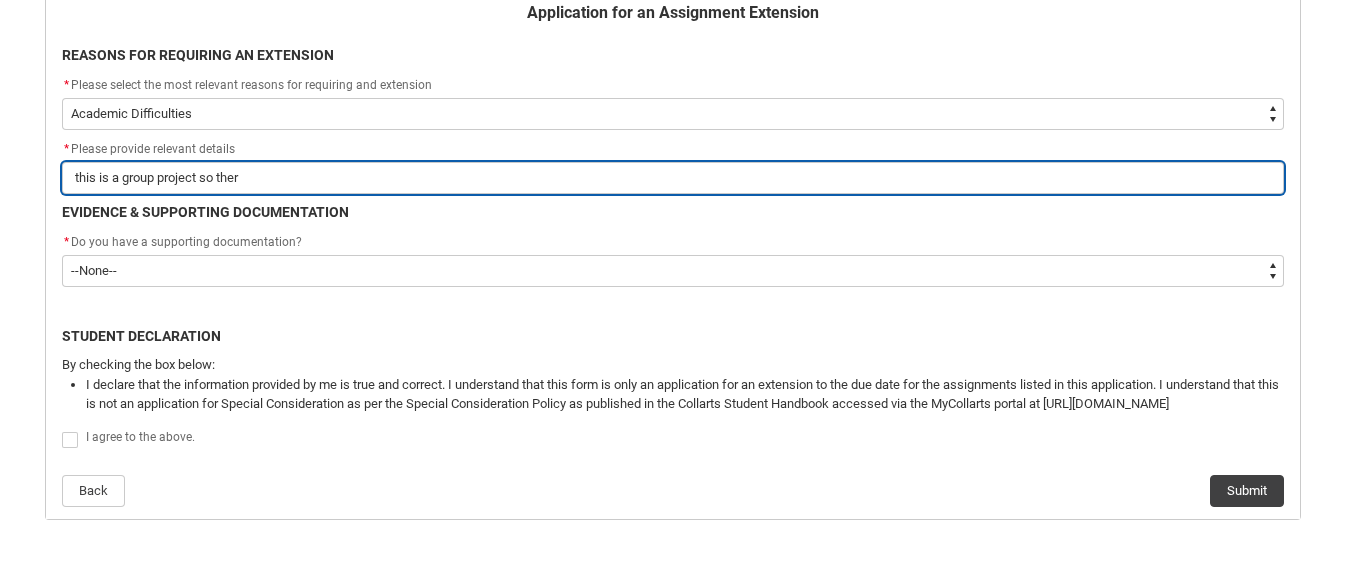 type on "this is a group project so there" 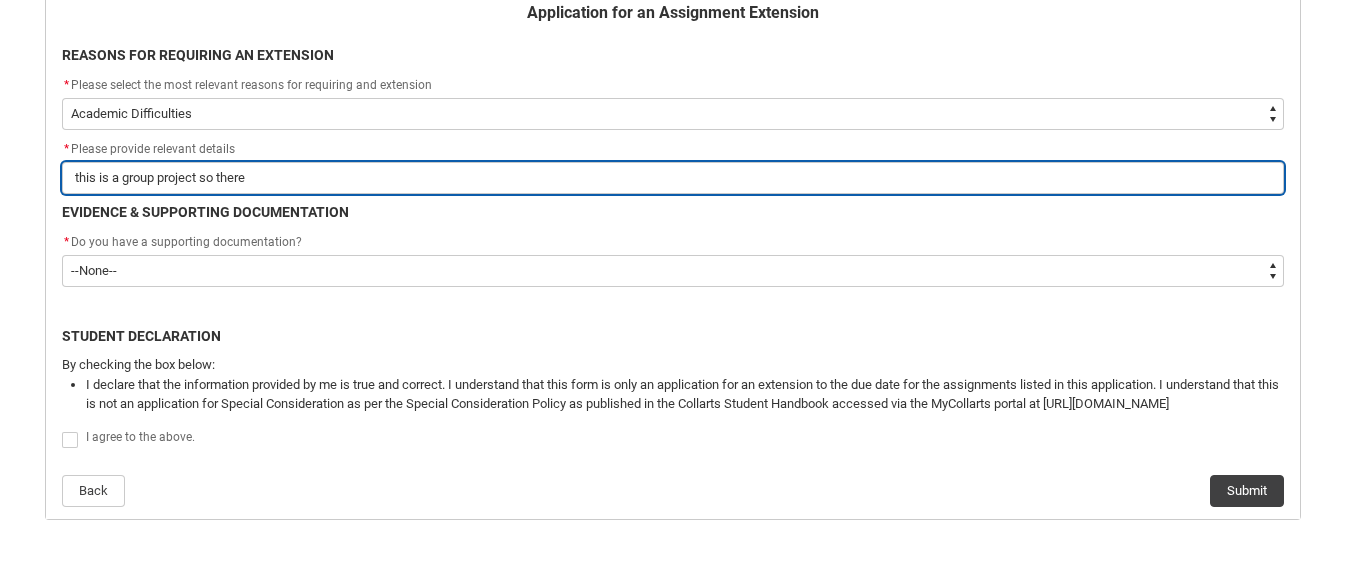 type on "this is a group project so there" 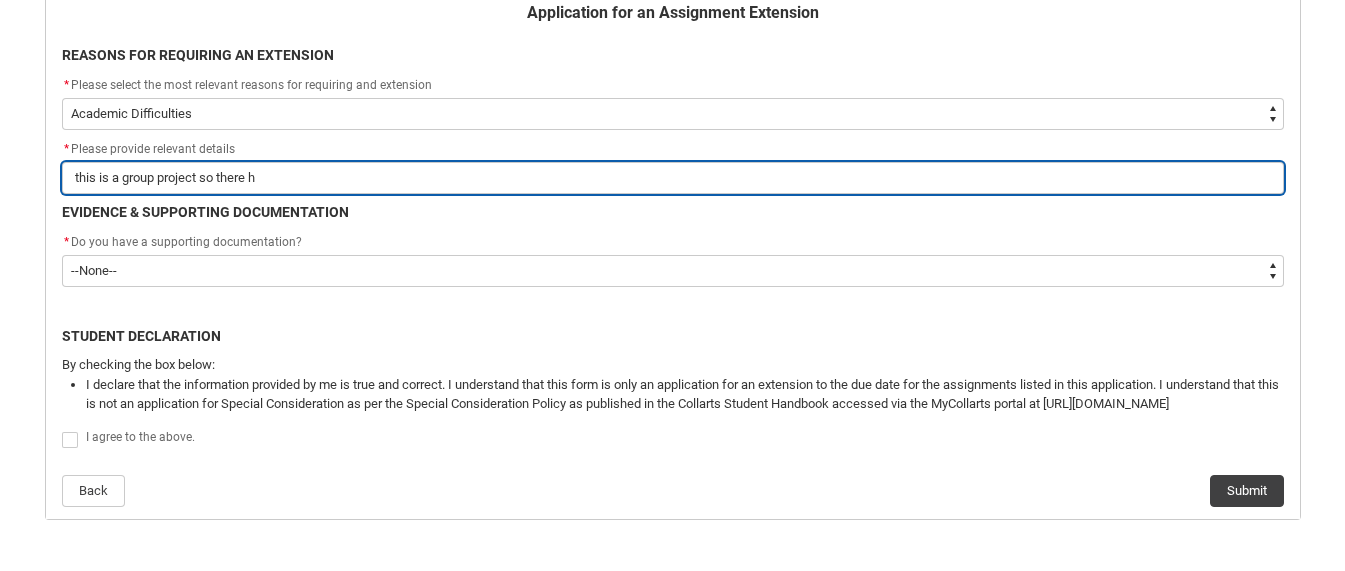 type on "this is a group project so there ha" 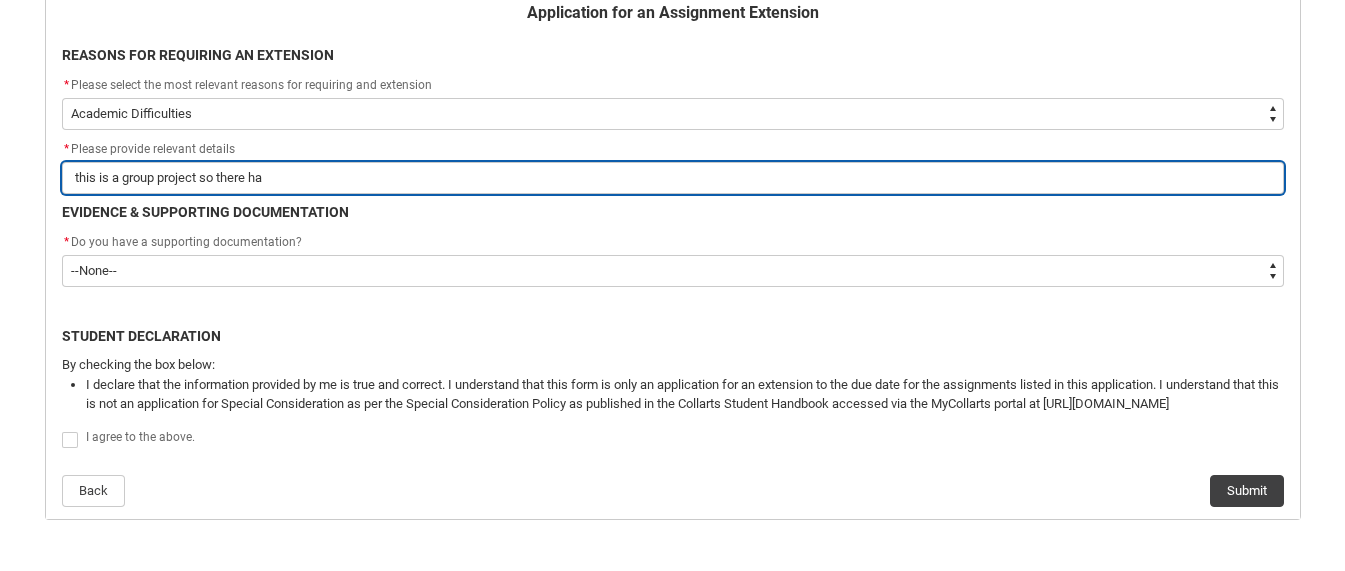 type on "this is a group project so there hav" 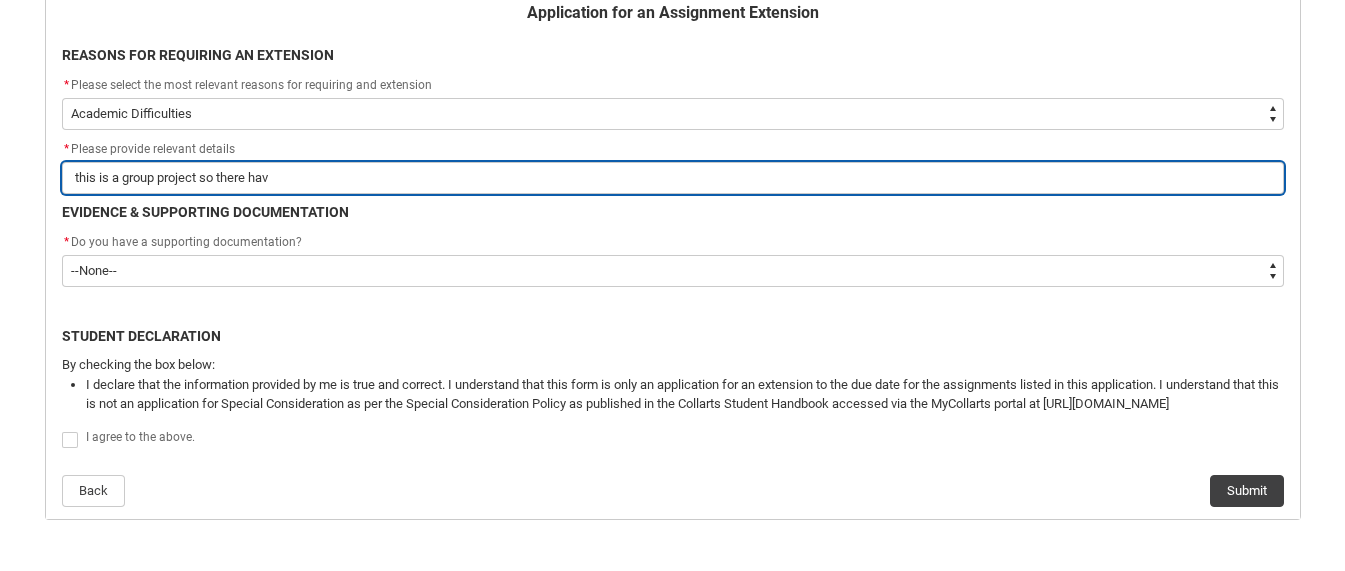 type on "this is a group project so there have" 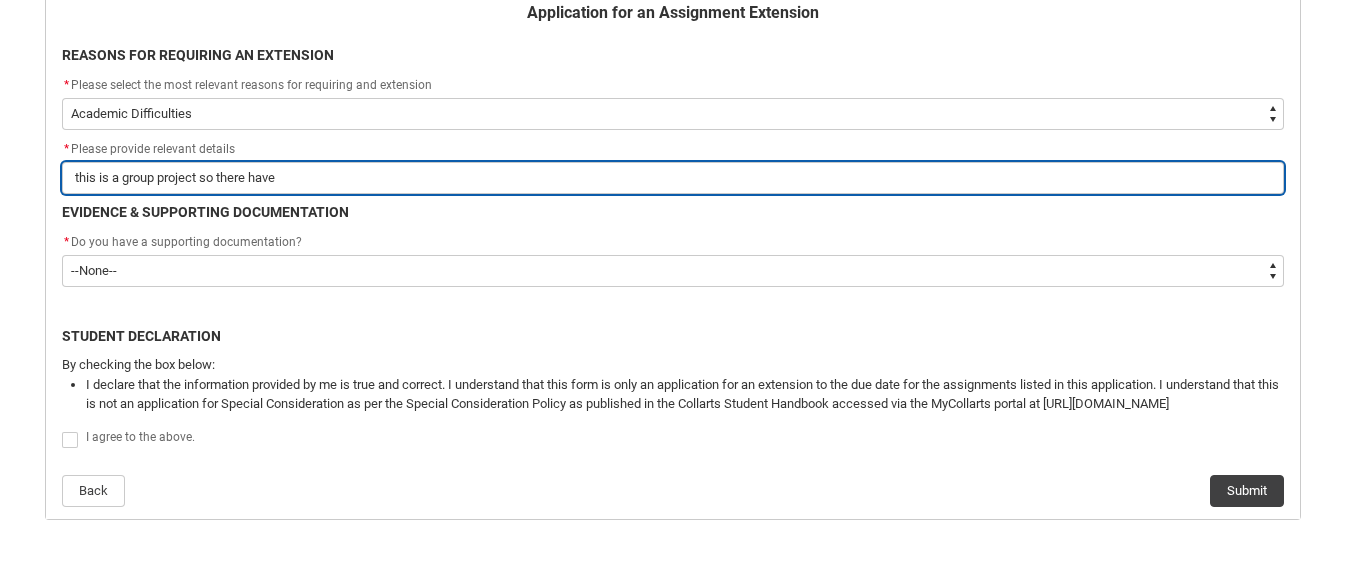 type on "this is a group project so there have" 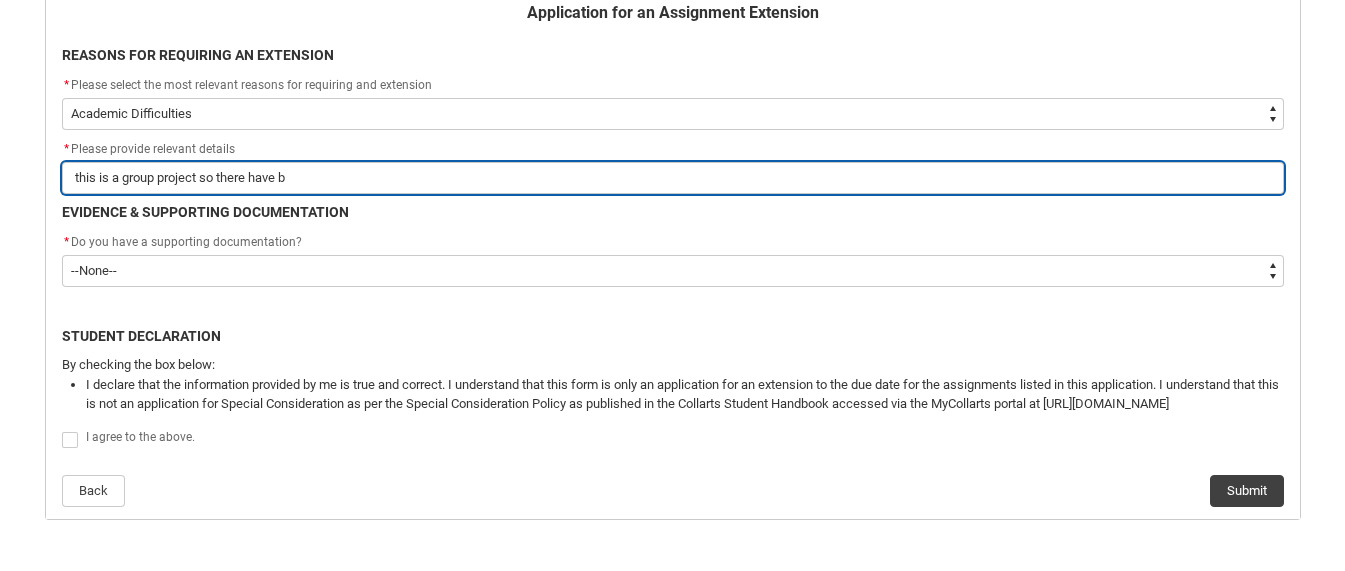 type on "this is a group project so there have be" 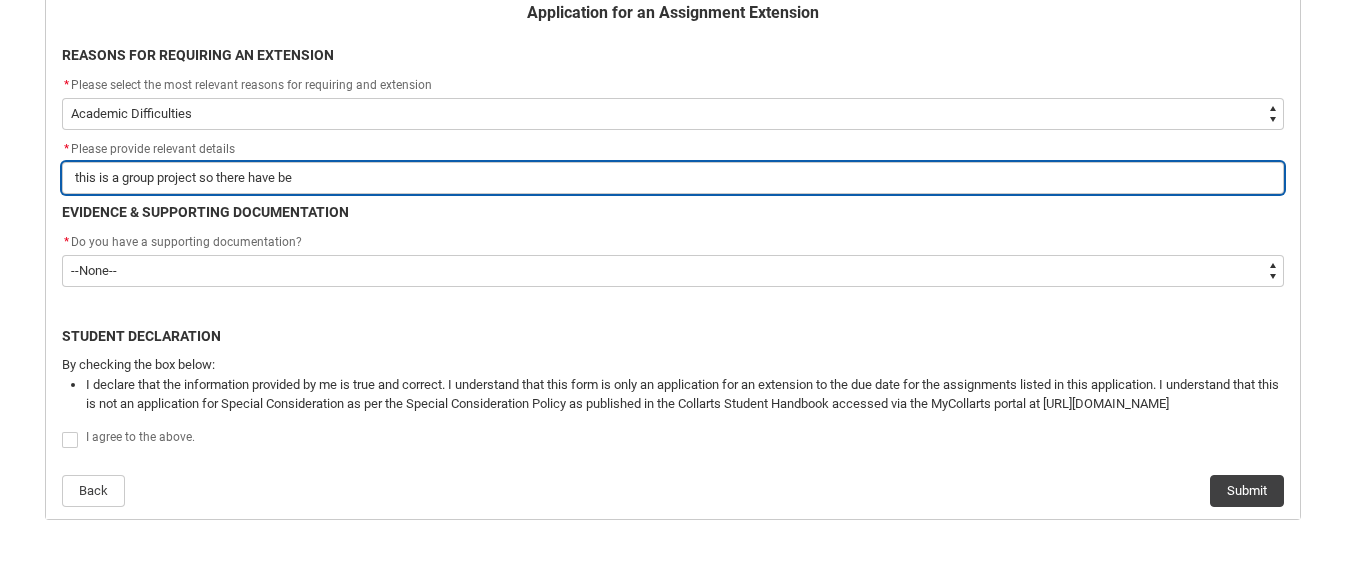 type on "this is a group project so there have bee" 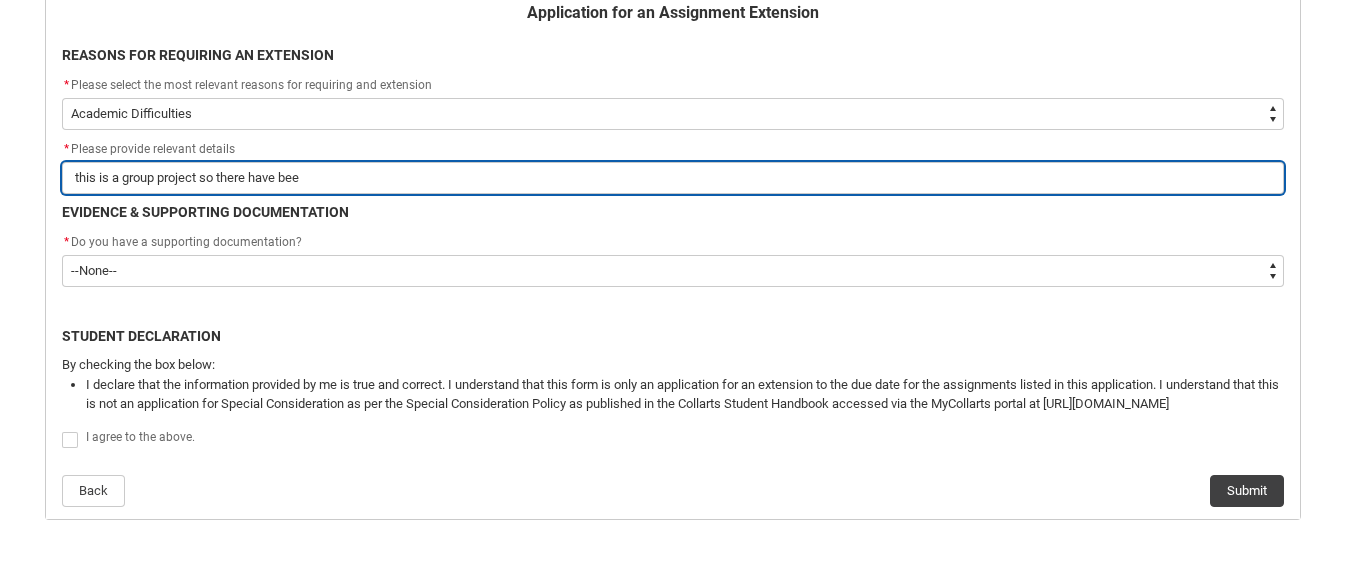 type on "this is a group project so there have been" 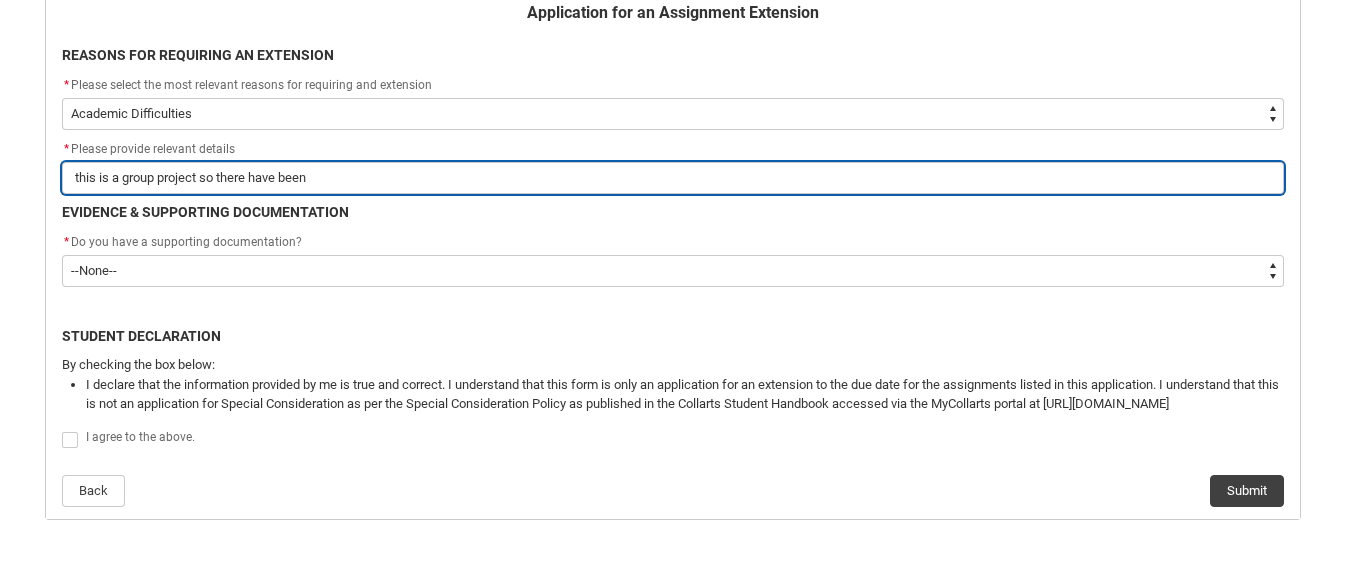 type on "this is a group project so there have been" 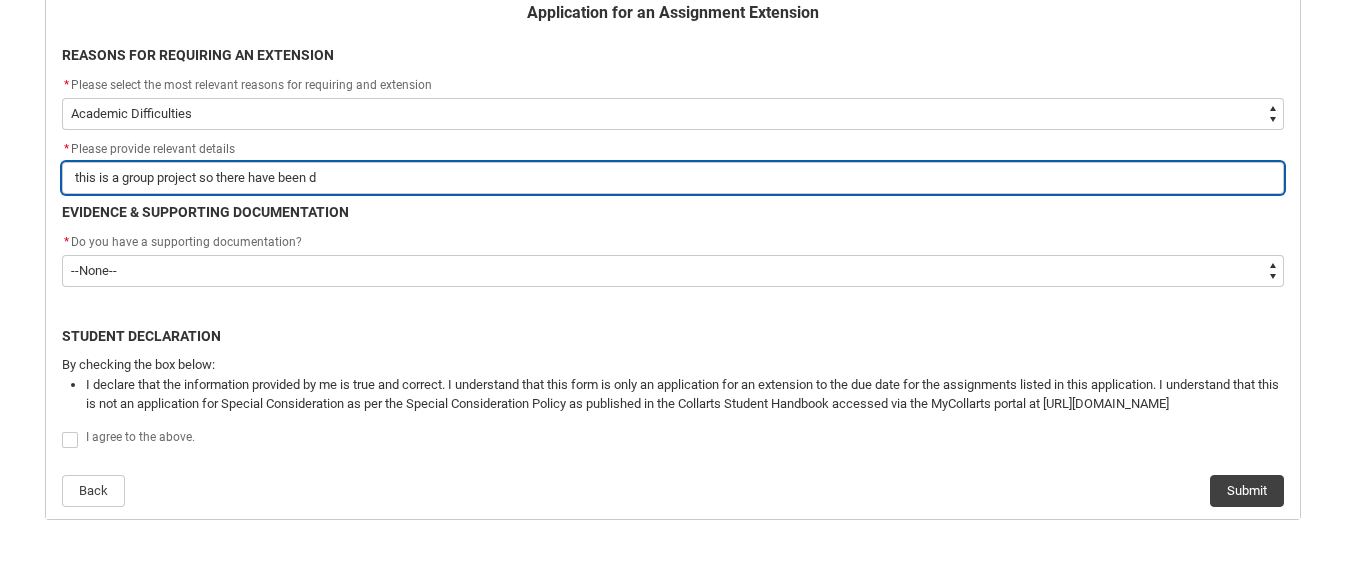 type on "this is a group project so there have been de" 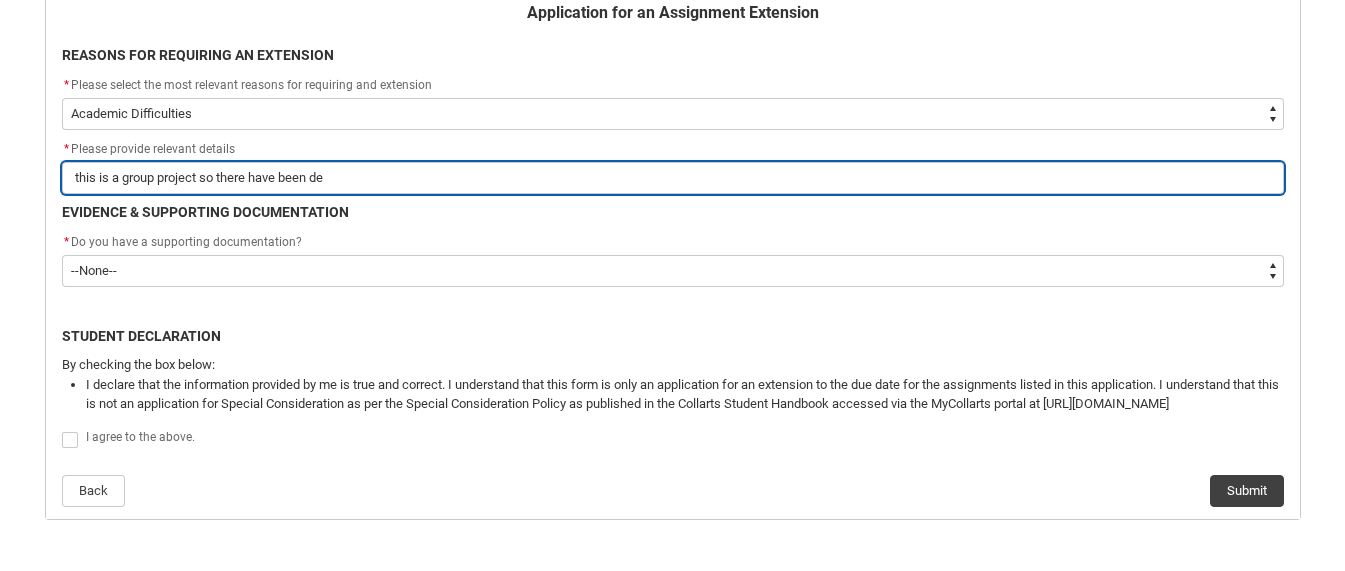 type on "this is a group project so there have been dep" 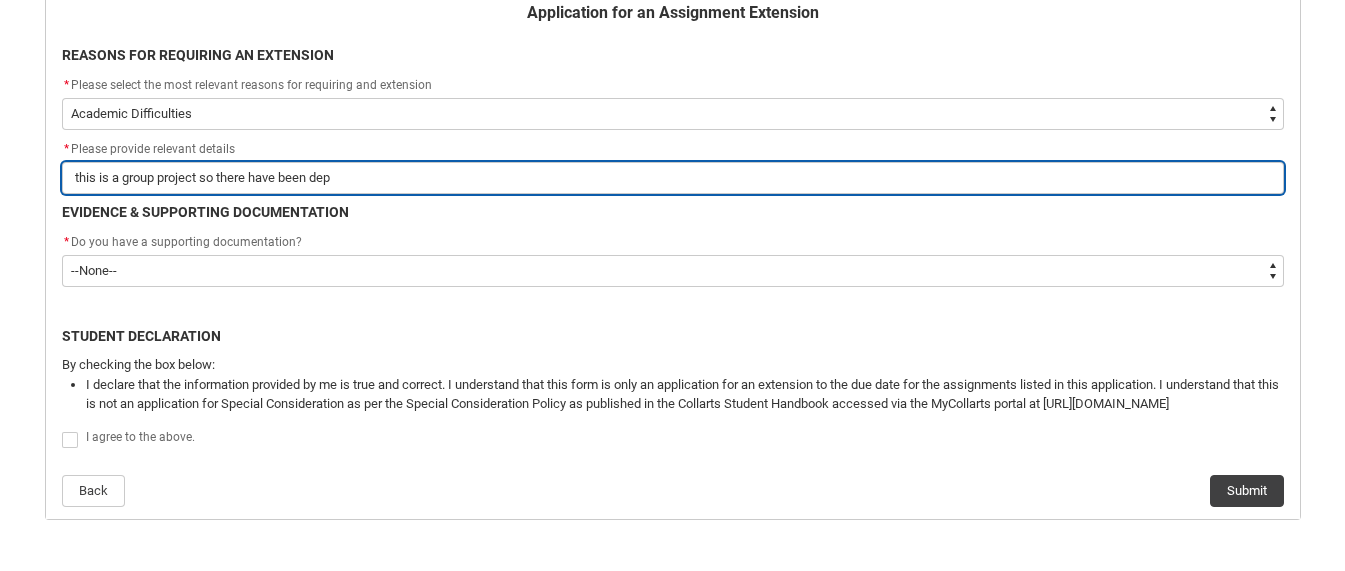 type on "this is a group project so there have been de" 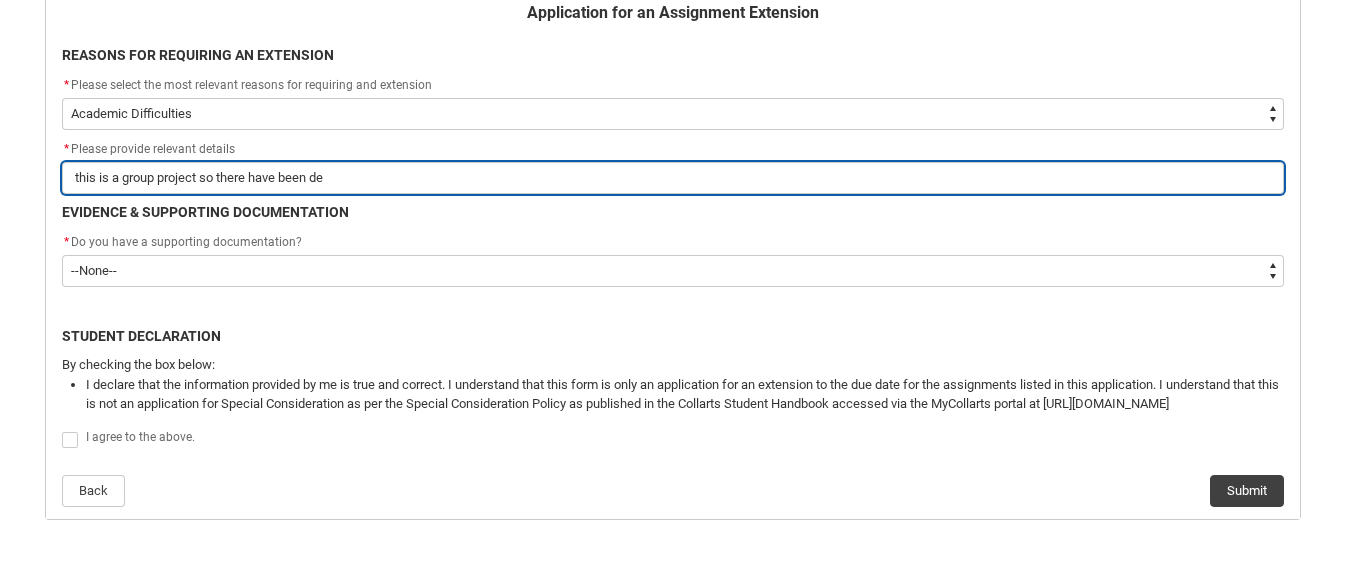 type on "this is a group project so there have been del" 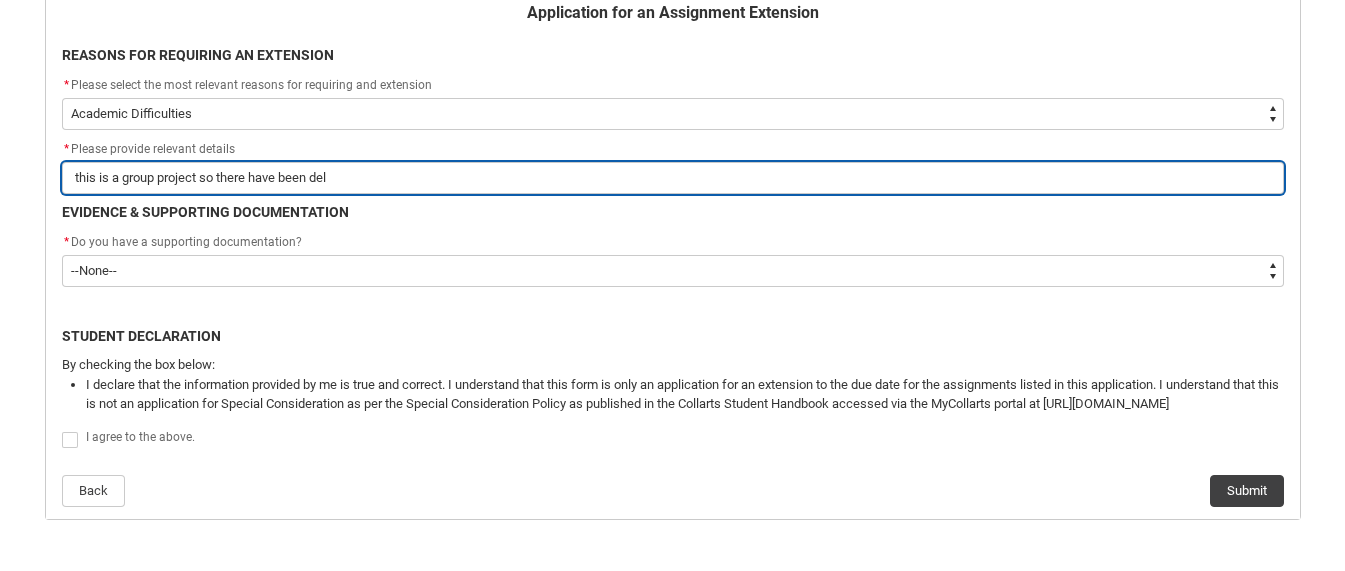 type on "this is a group project so there have been dela" 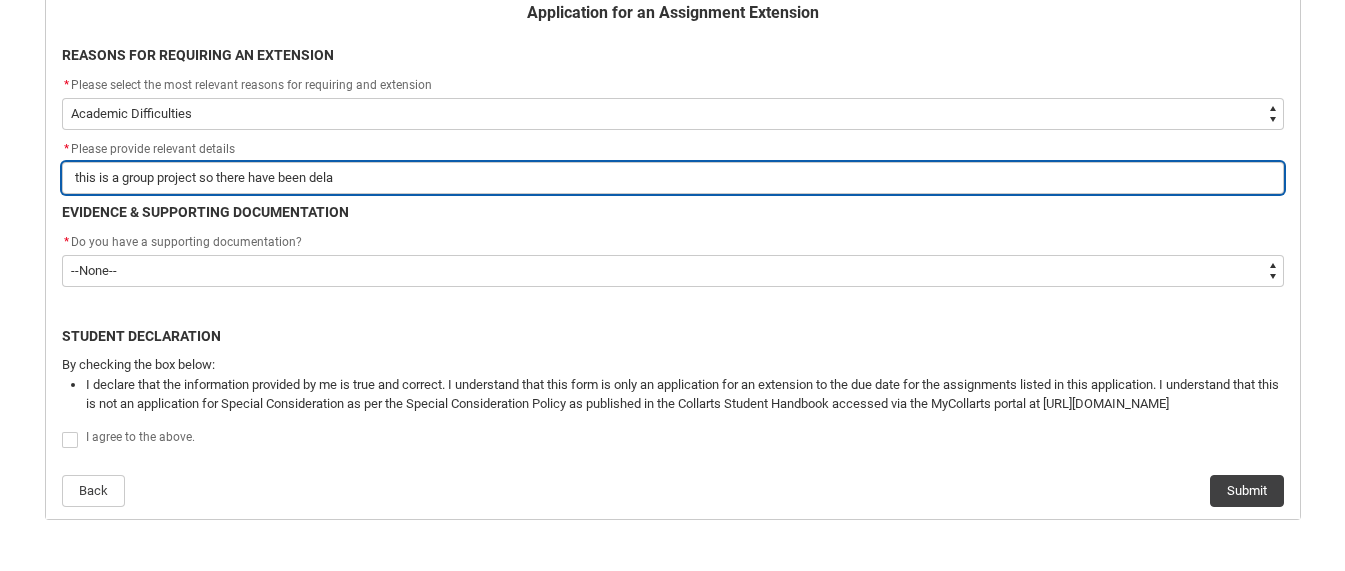 type on "this is a group project so there have been delai" 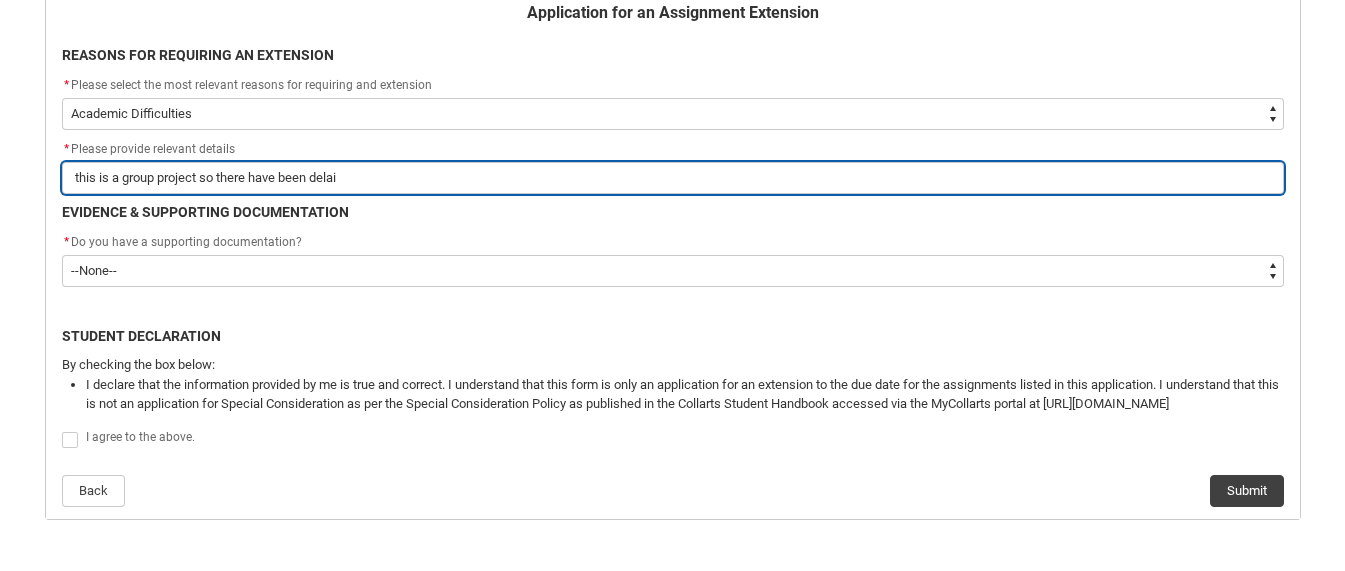type on "this is a group project so there have been dela" 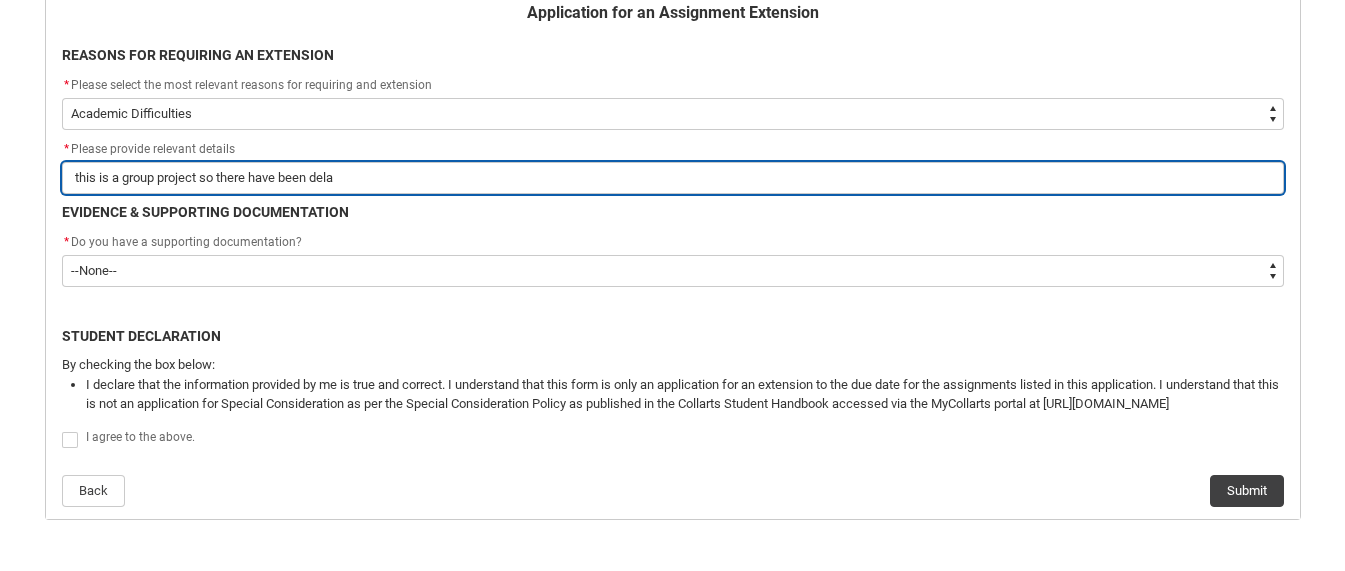 type on "this is a group project so there have been delay" 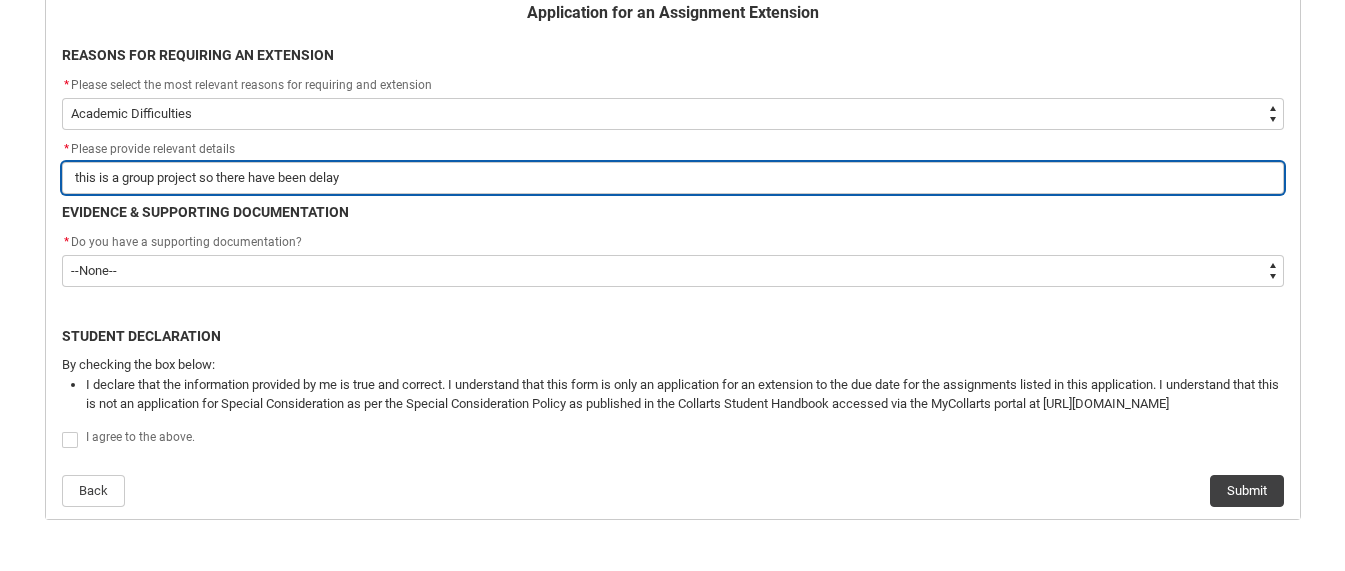 type on "this is a group project so there have been delaye" 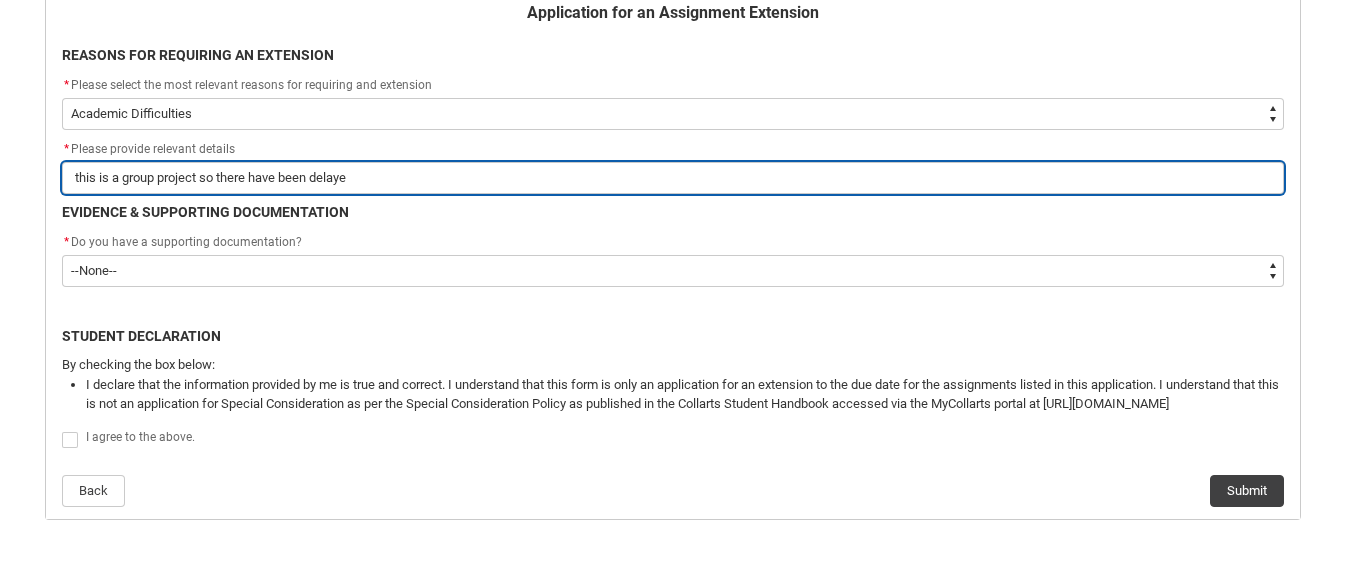 type on "this is a group project so there have been delayes" 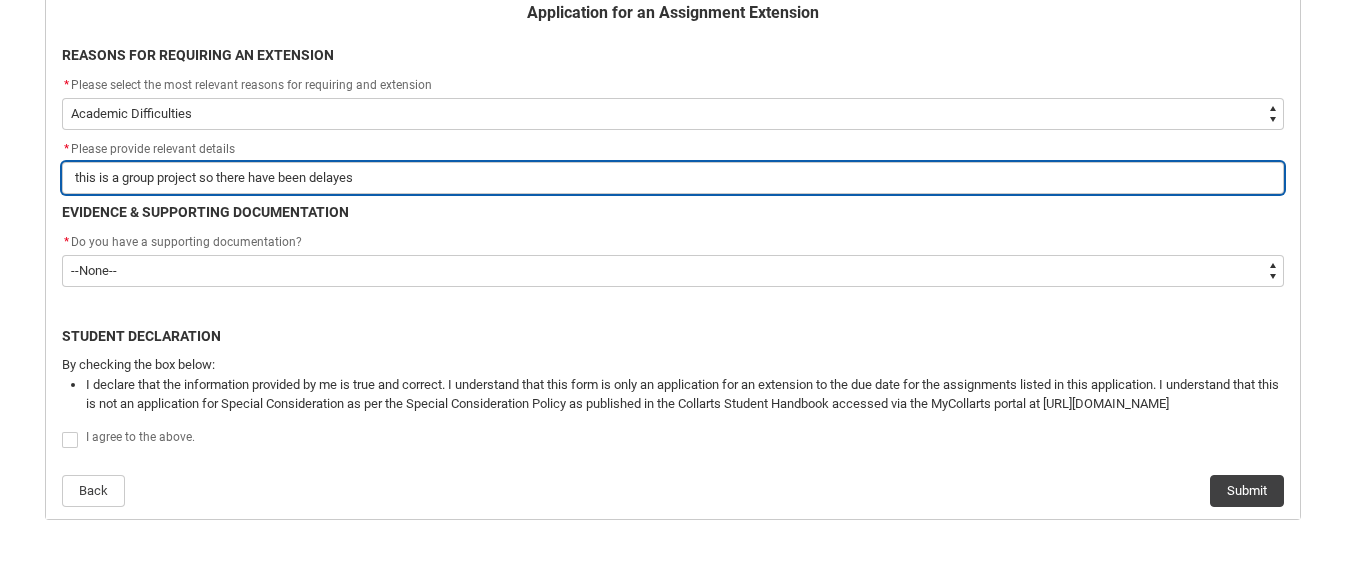 type on "this is a group project so there have been delayes" 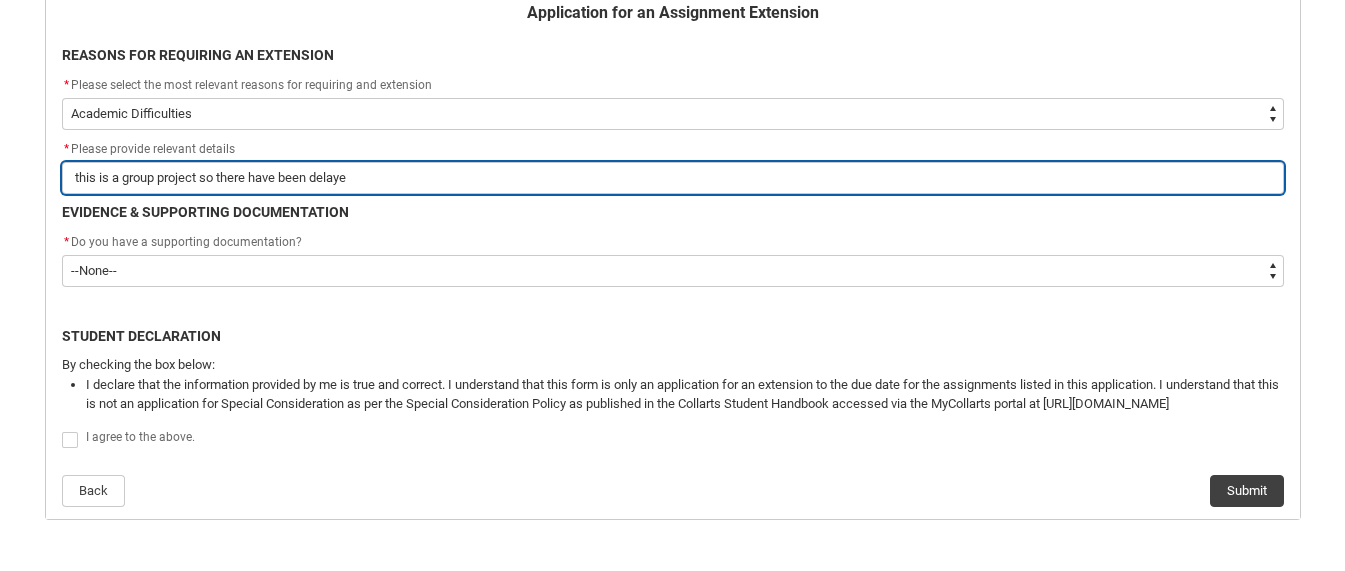 type on "this is a group project so there have been delay" 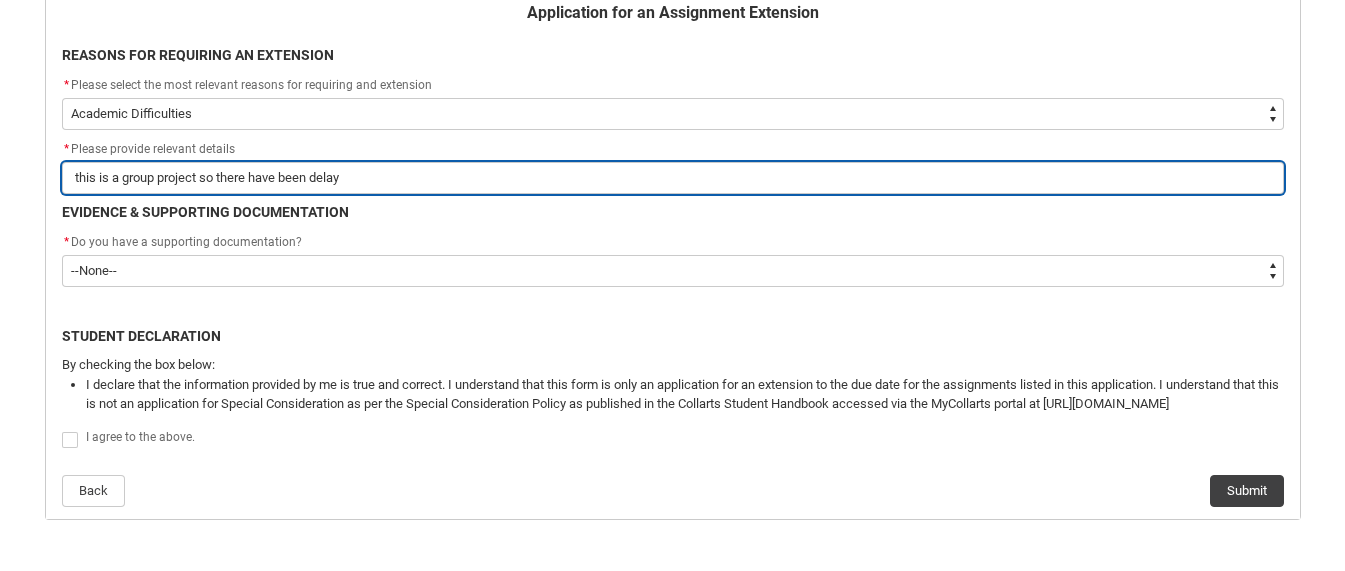 type on "this is a group project so there have been delays" 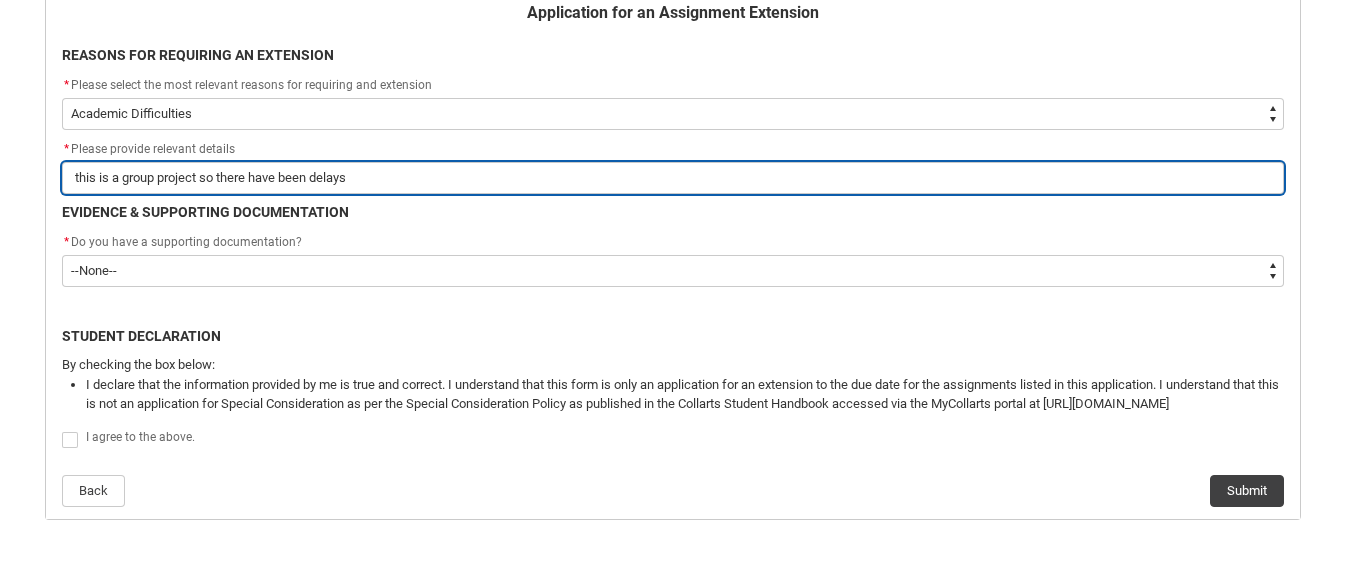 type on "this is a group project so there have been delays" 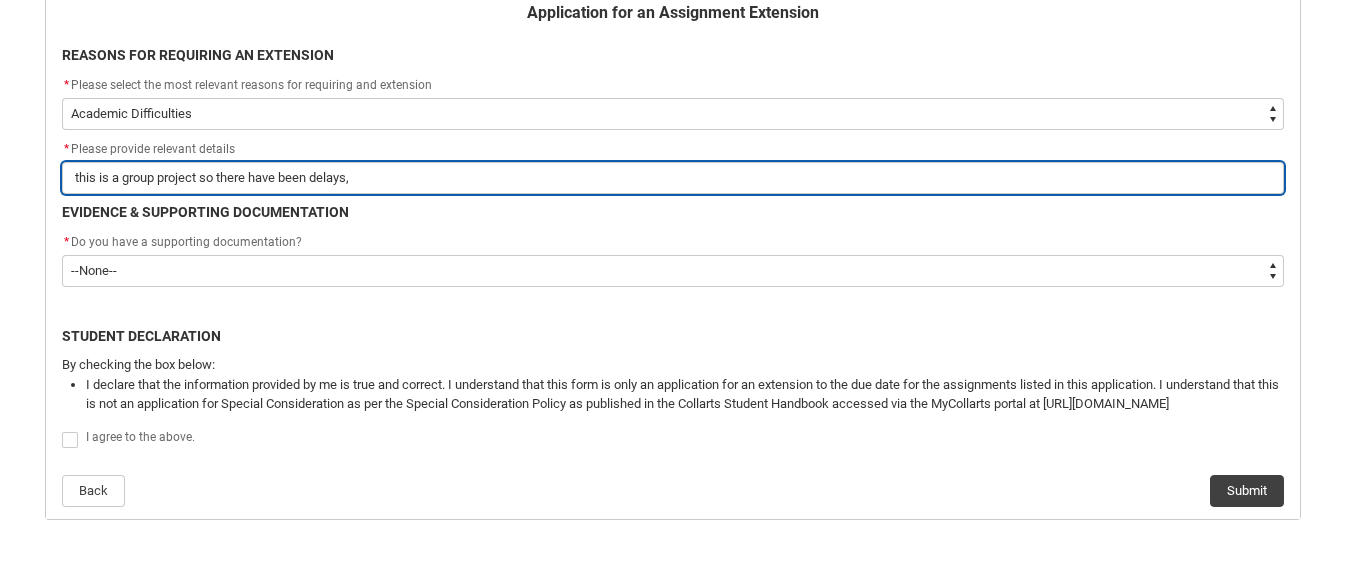 type on "this is a group project so there have been delays," 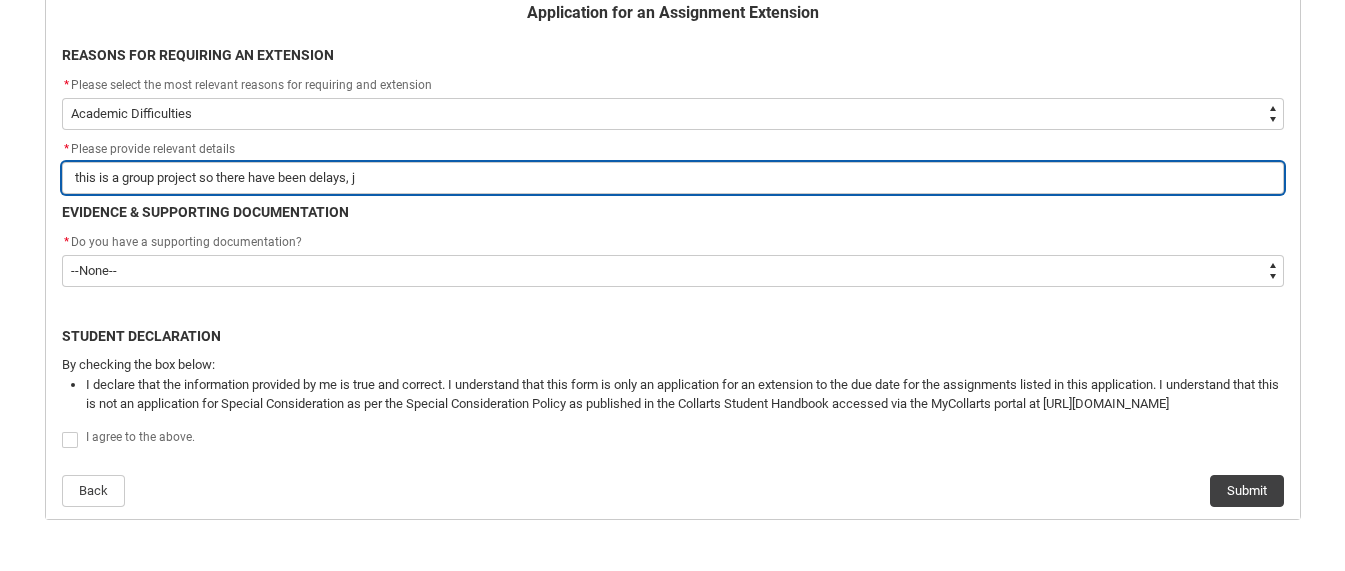 type on "this is a group project so there have been delays, ju" 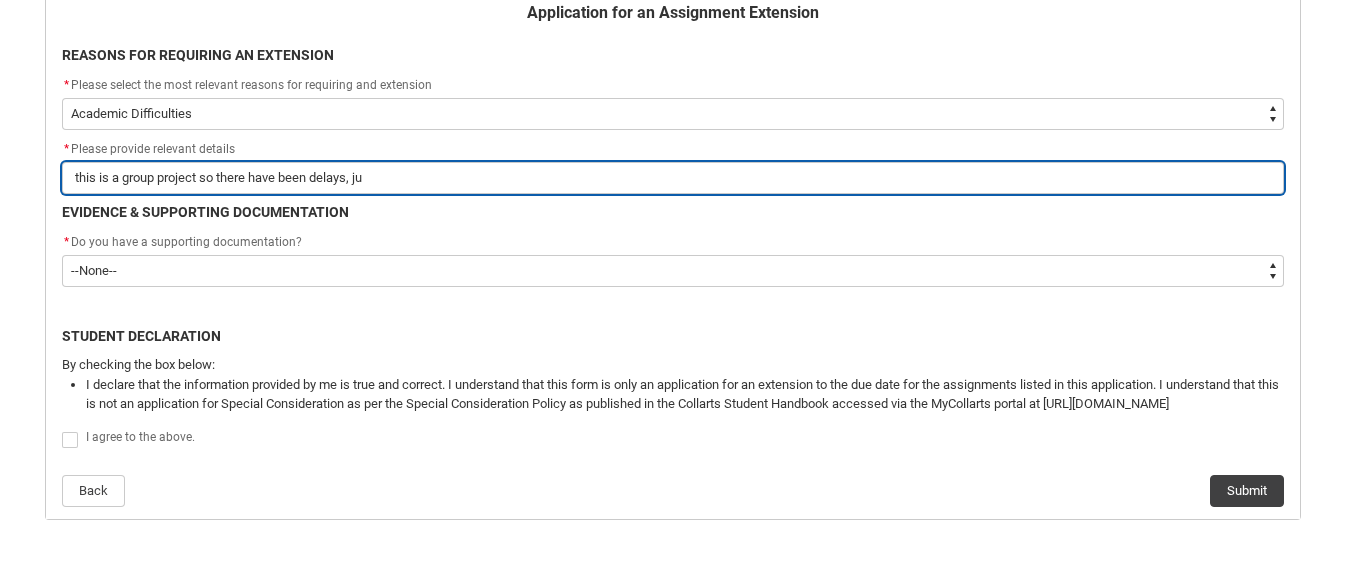 type on "this is a group project so there have been delays, jus" 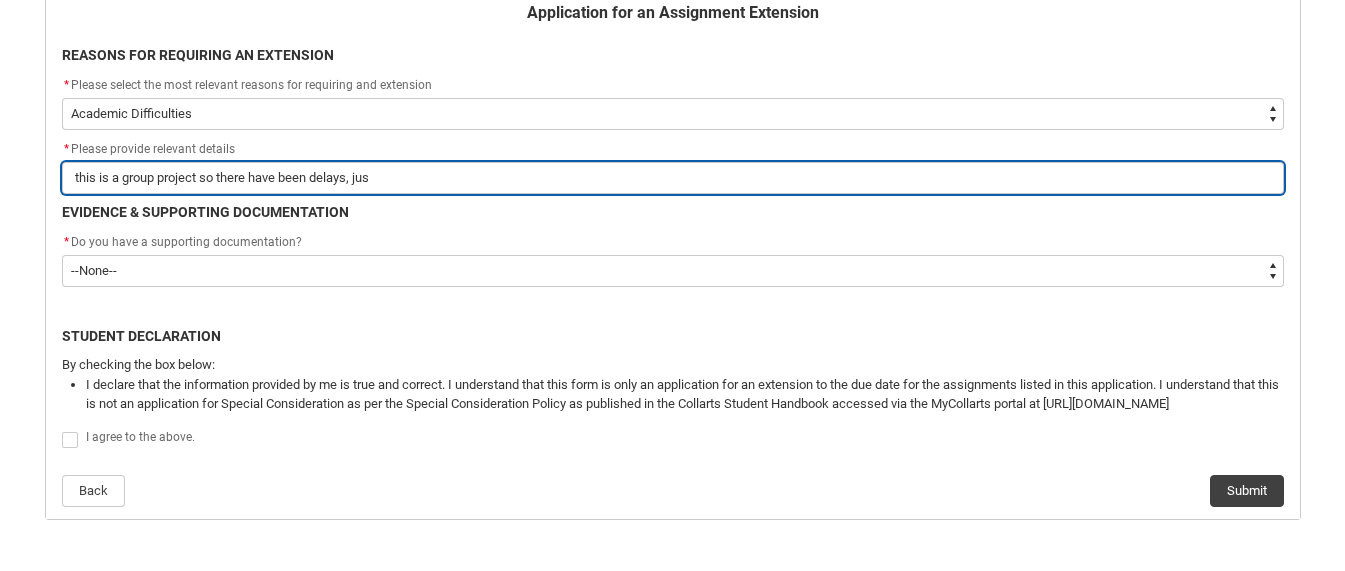 type on "this is a group project so there have been delays, just" 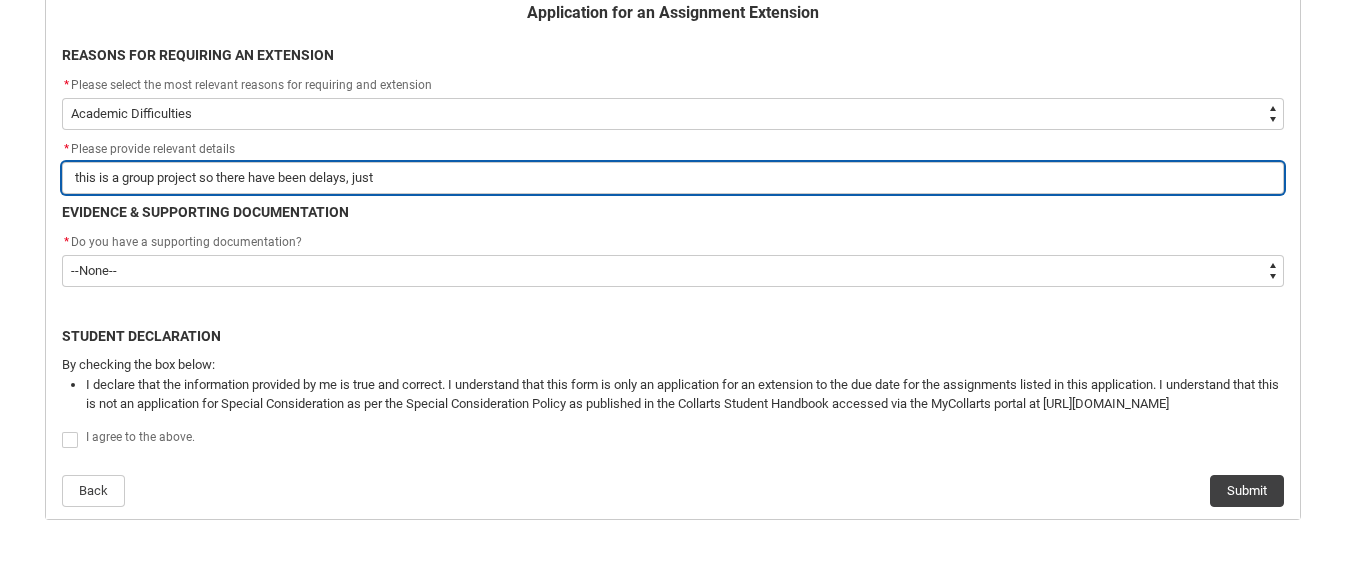 type on "this is a group project so there have been delays, just" 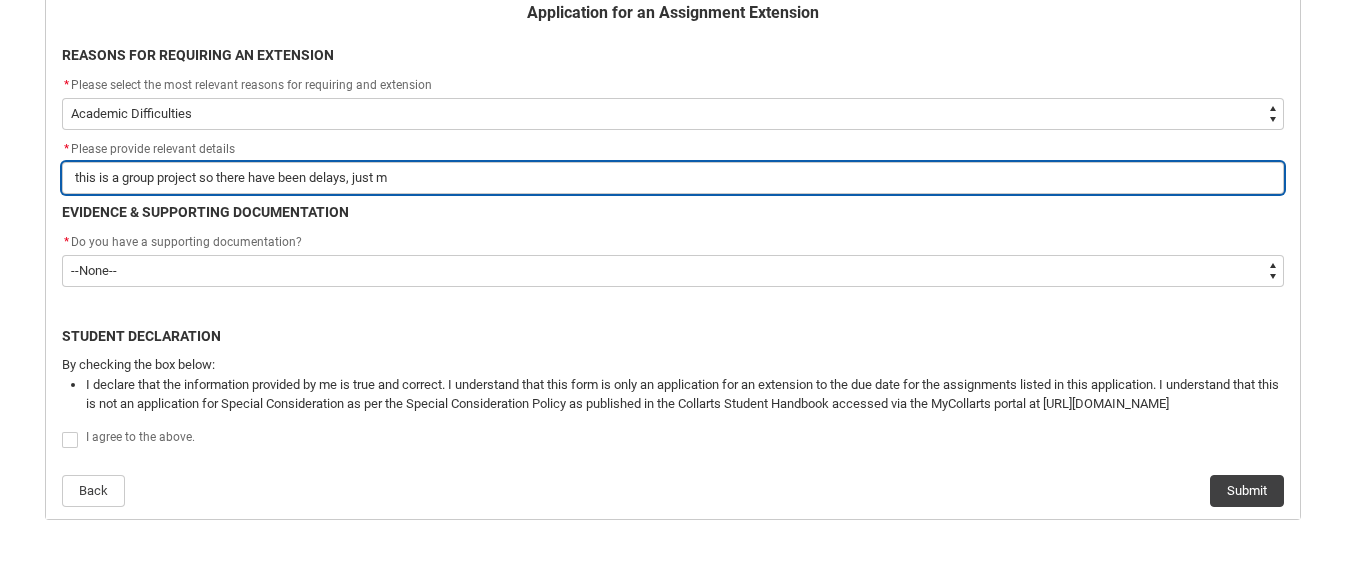 type on "this is a group project so there have been delays, just ma" 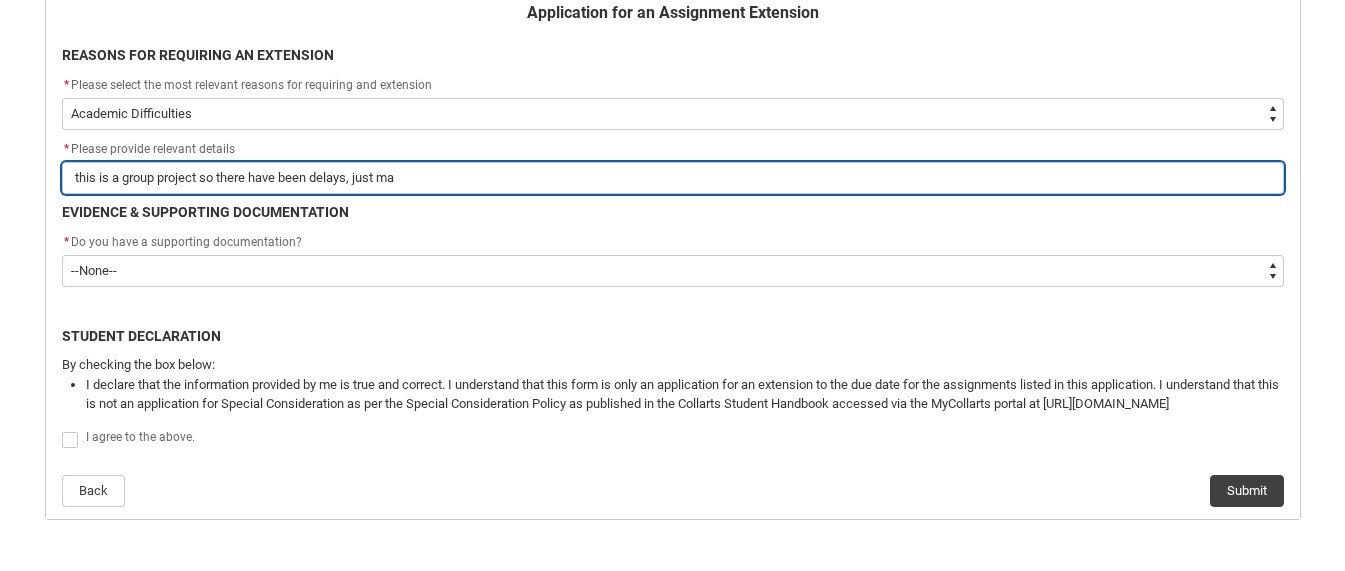 type on "this is a group project so there have been delays, just mak" 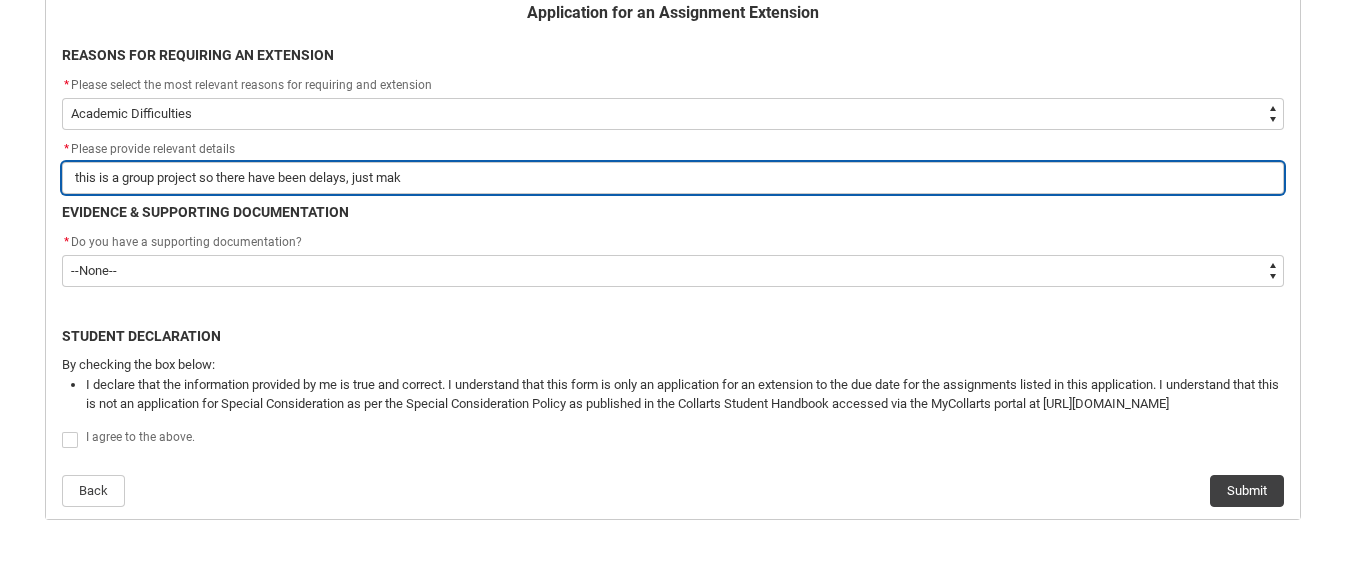 type on "this is a group project so there have been delays, just [PERSON_NAME]" 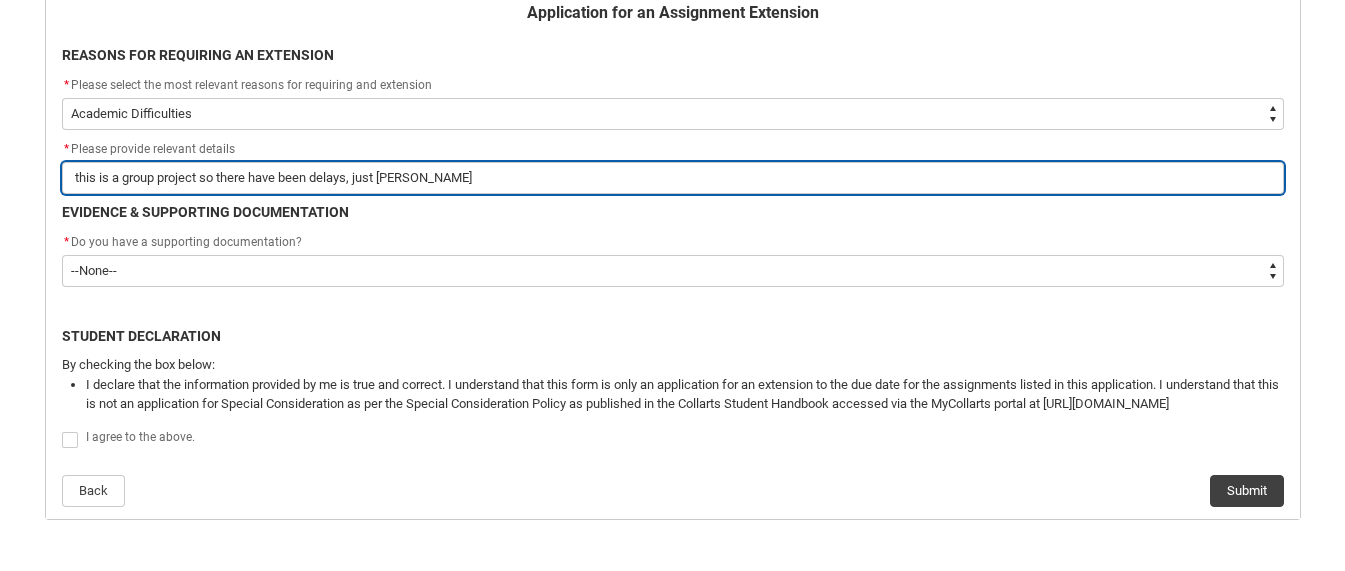 type on "this is a group project so there have been delays, just makin" 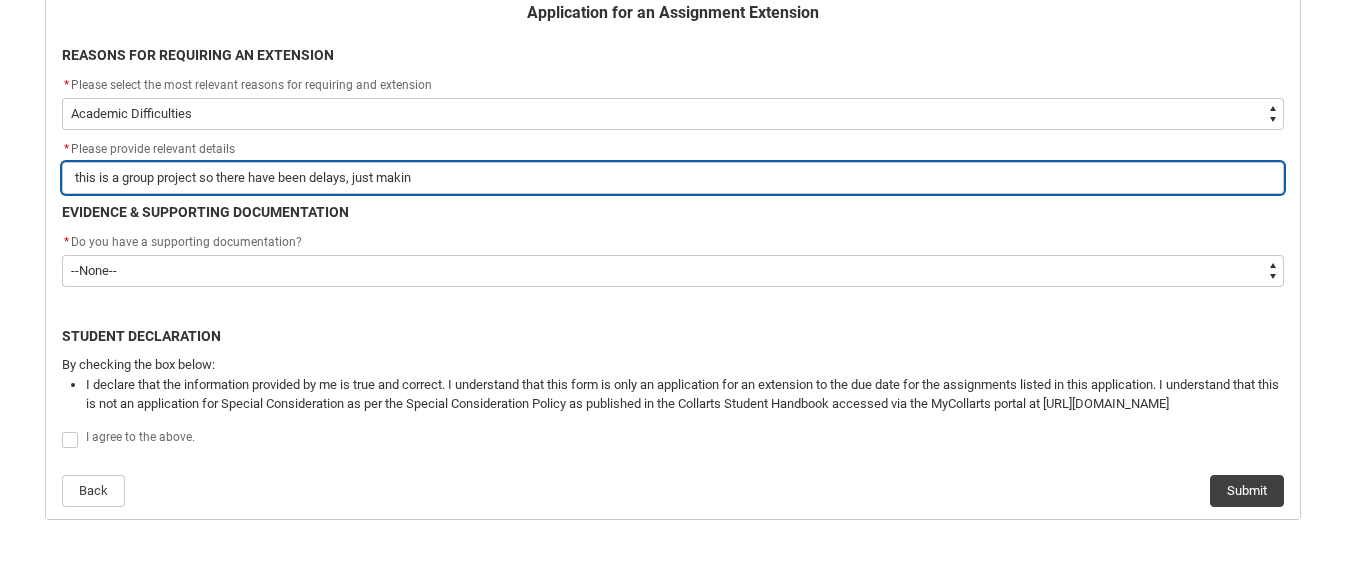 type 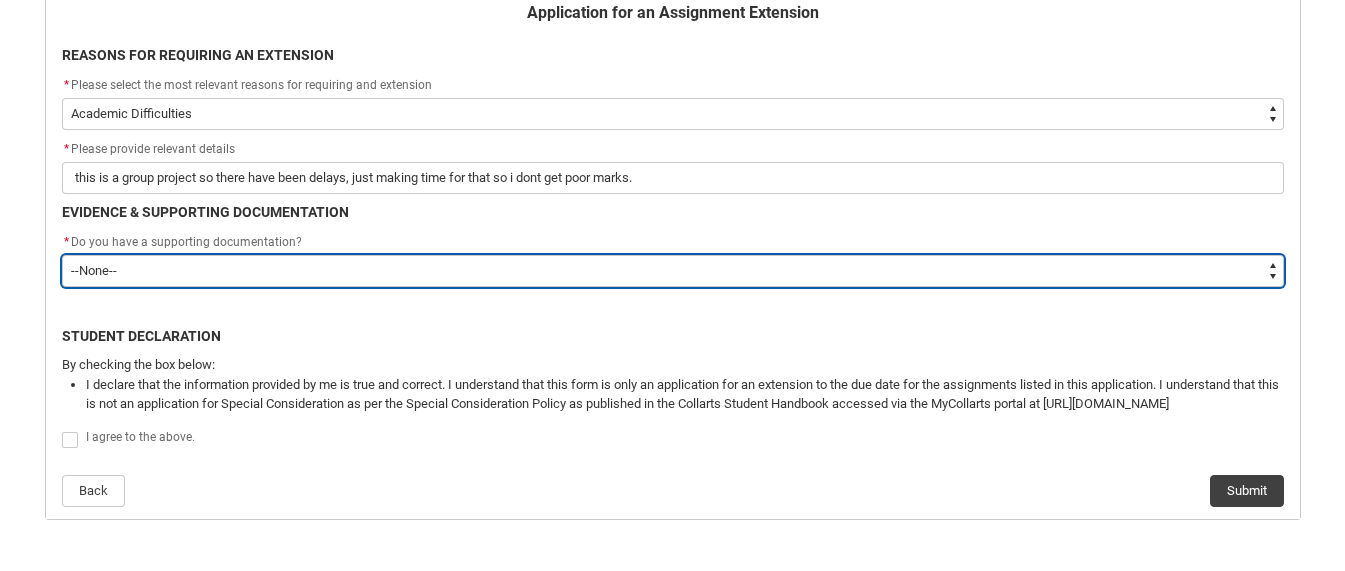 click on "--None-- Yes No" at bounding box center (673, 271) 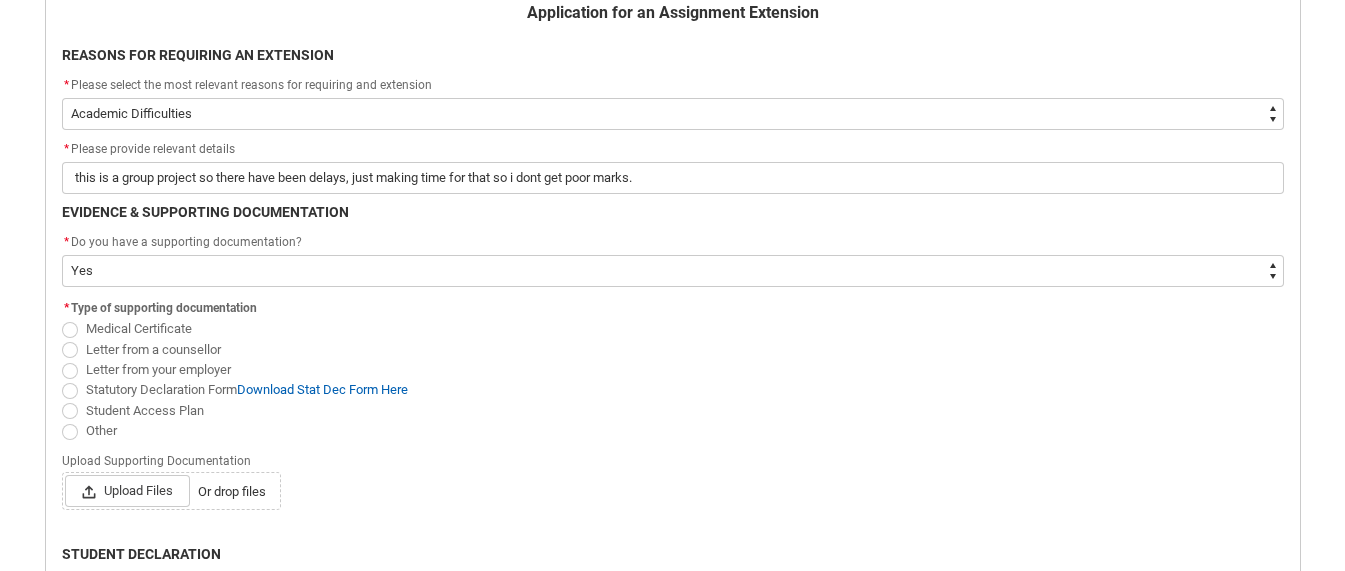 click at bounding box center (70, 411) 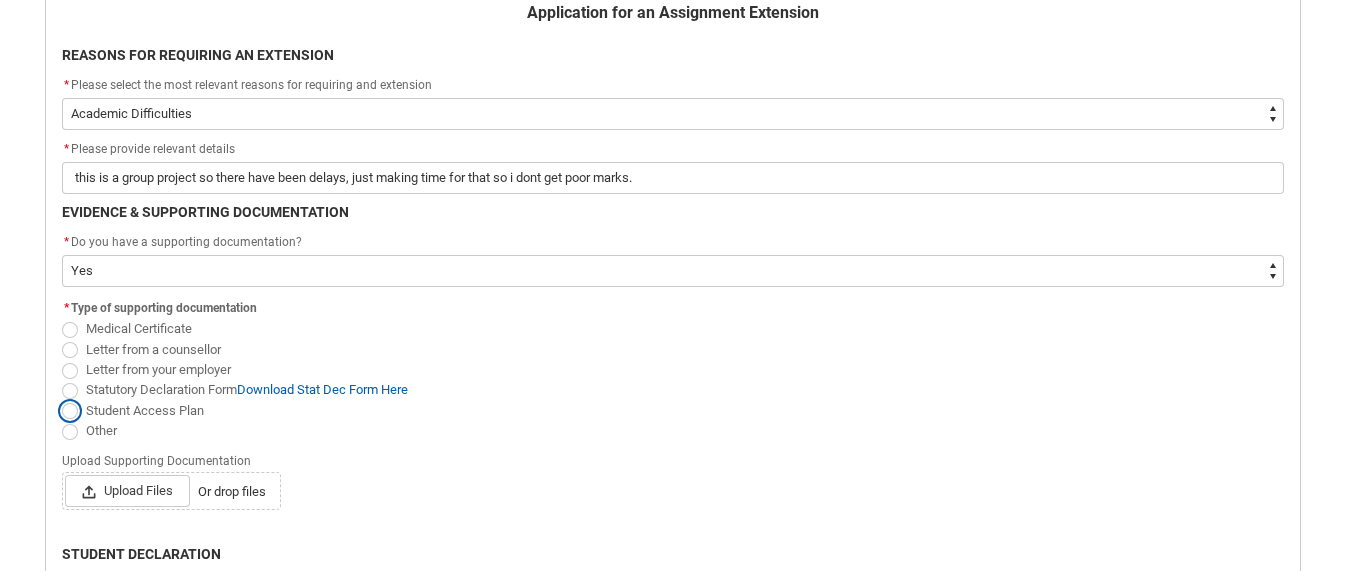 click on "Student Access Plan" at bounding box center (61, 399) 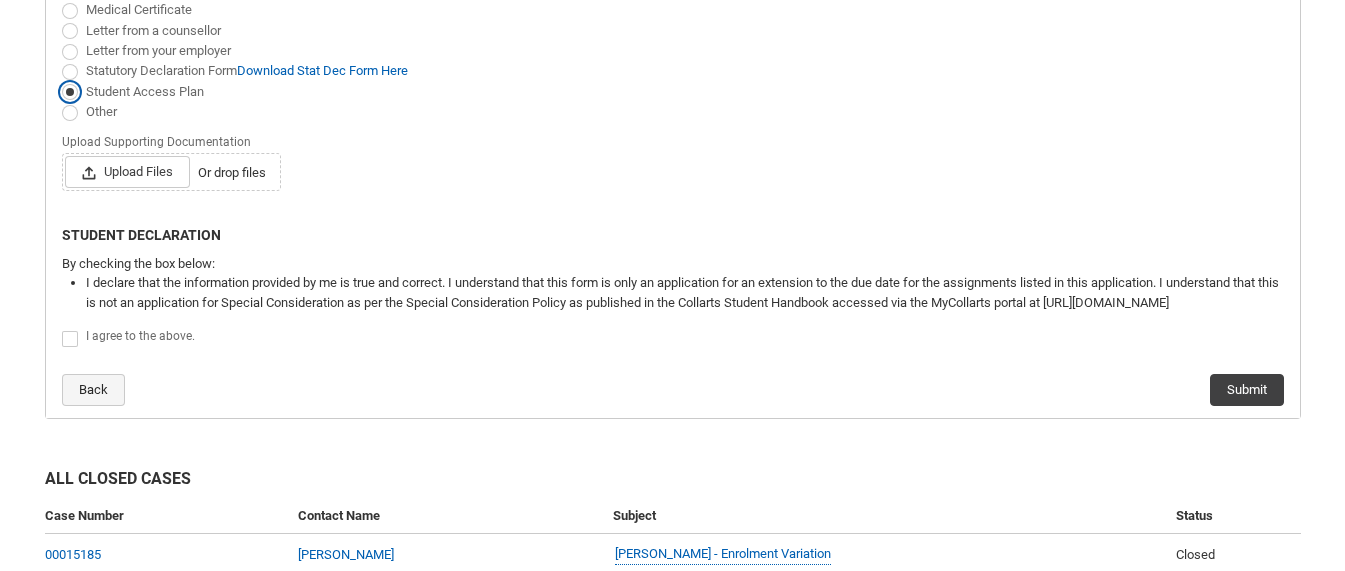 scroll, scrollTop: 802, scrollLeft: 0, axis: vertical 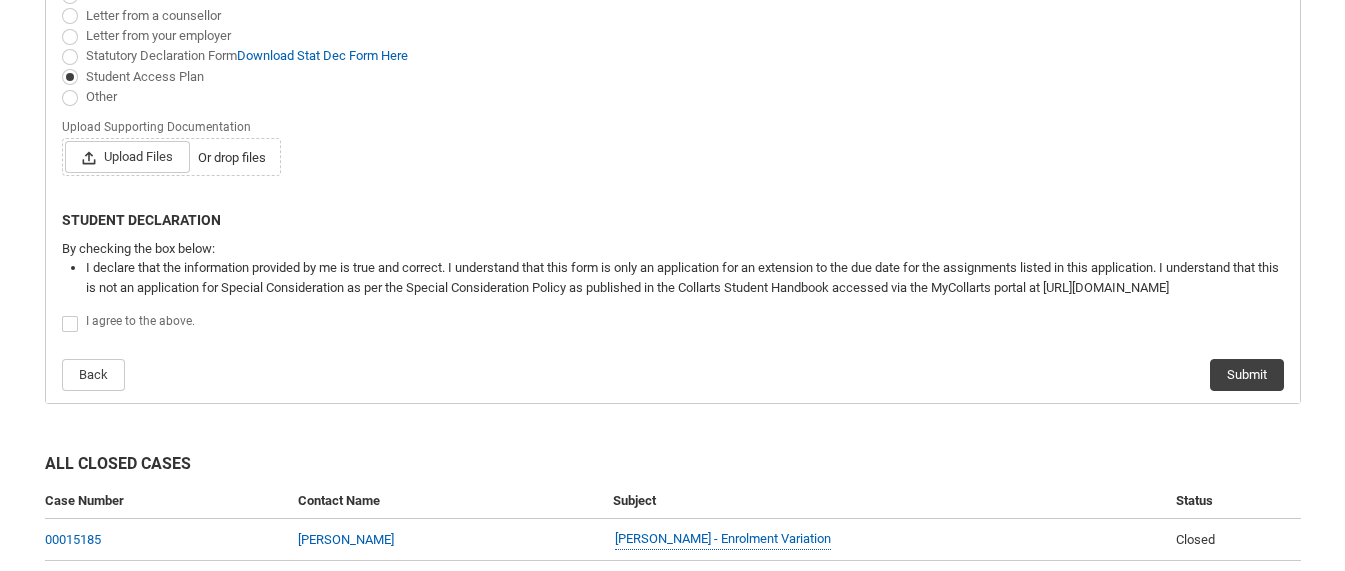 click on "I agree to the above." 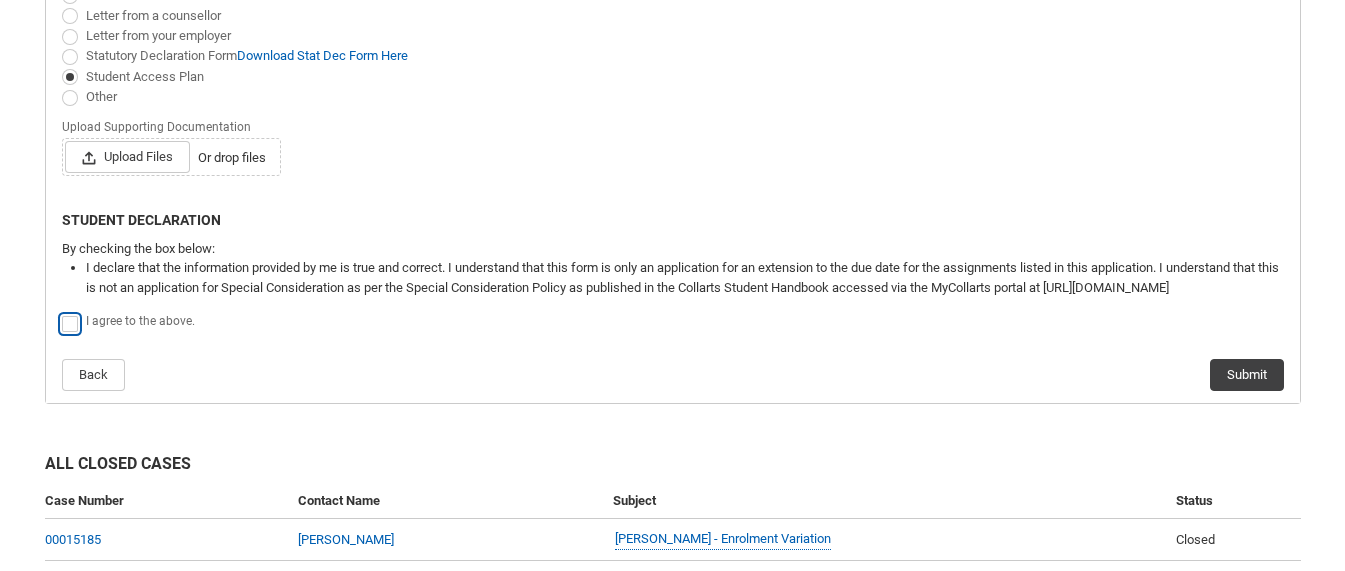 click at bounding box center [61, 312] 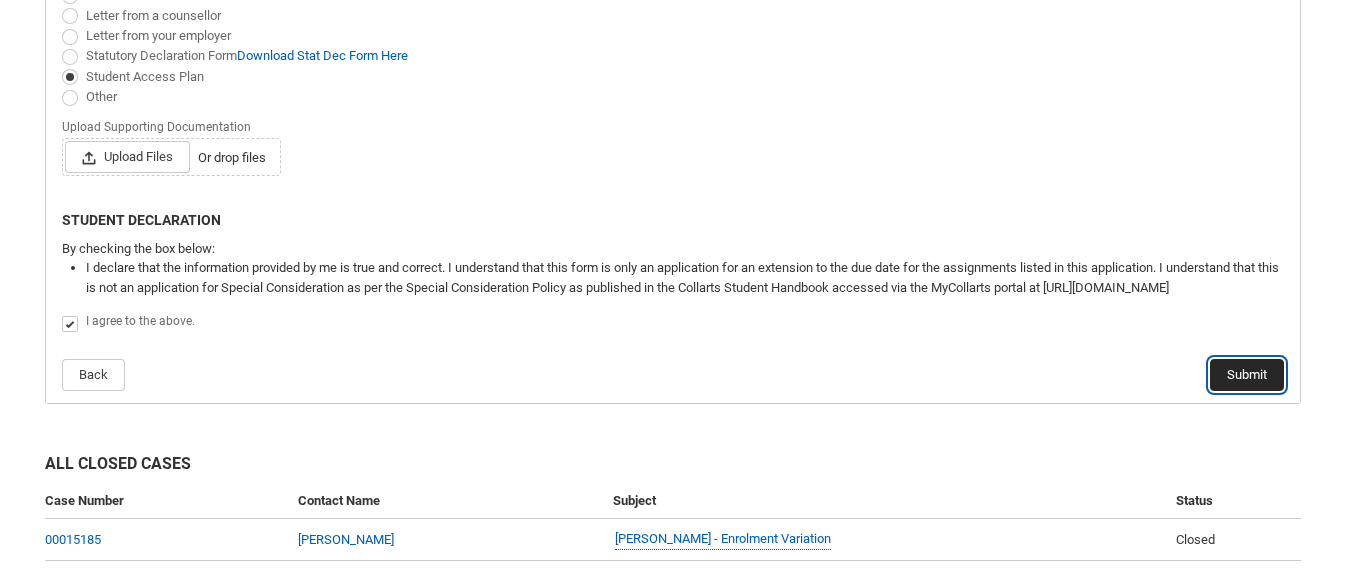 click on "Submit" 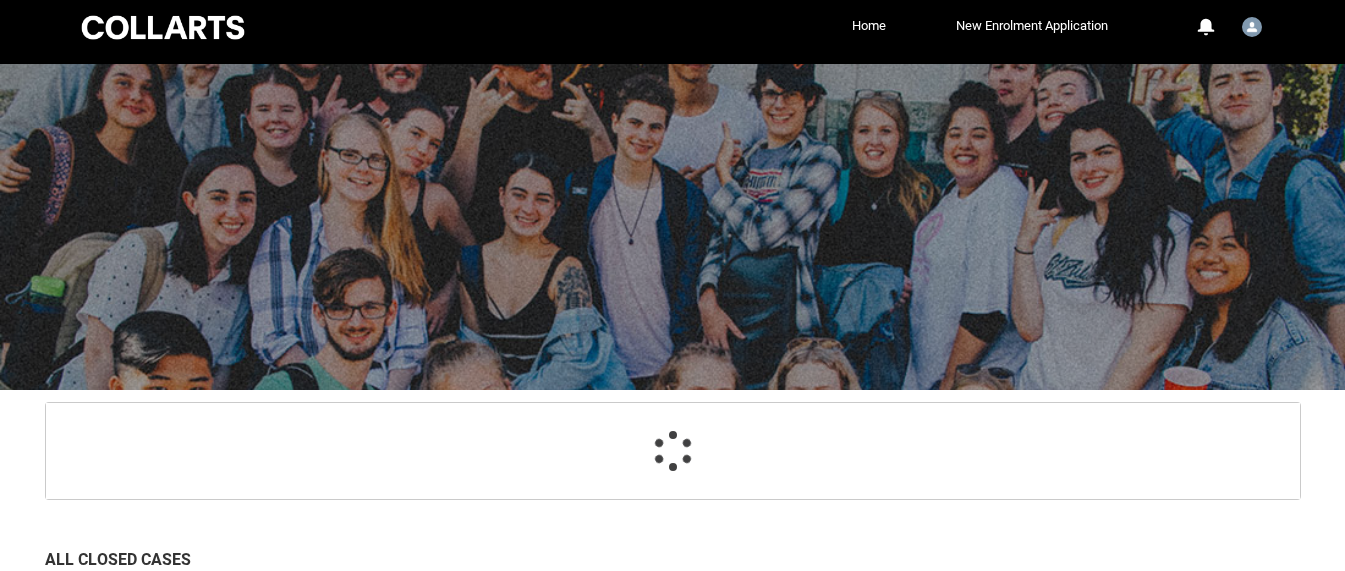 scroll, scrollTop: 213, scrollLeft: 0, axis: vertical 